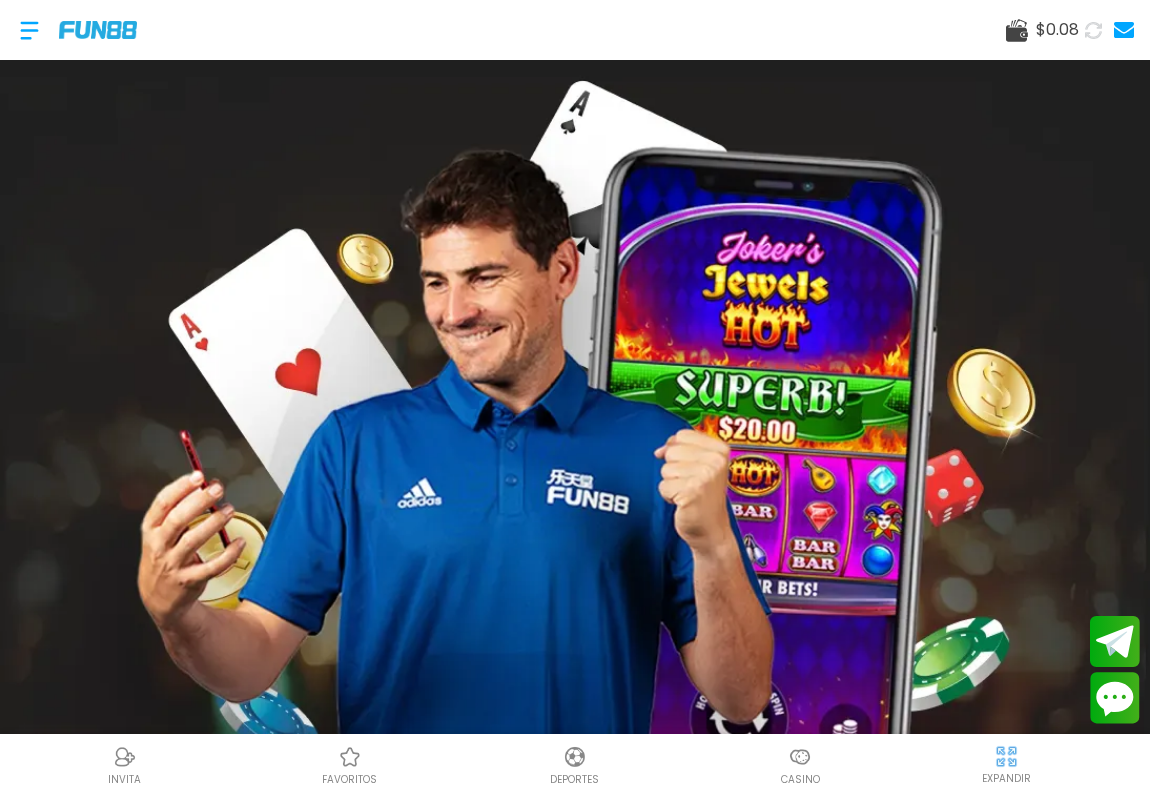 scroll, scrollTop: 0, scrollLeft: 0, axis: both 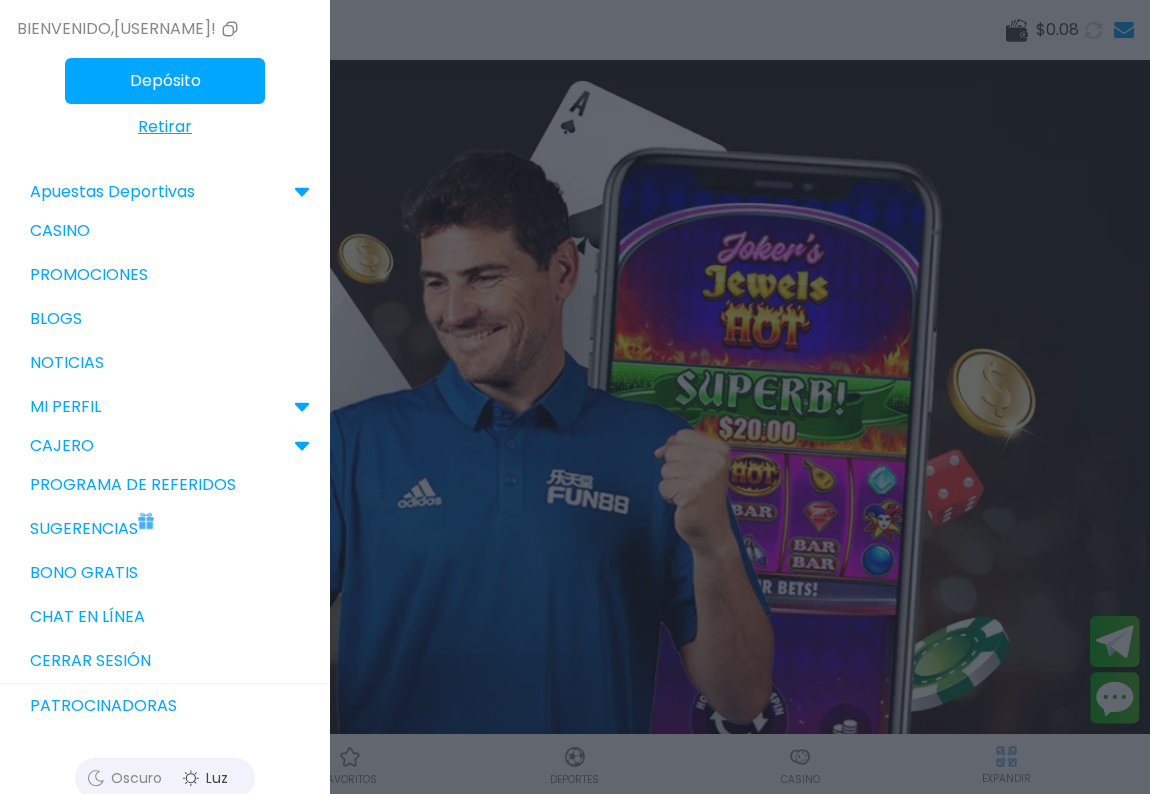 click on "Bono Gratis" at bounding box center (165, 573) 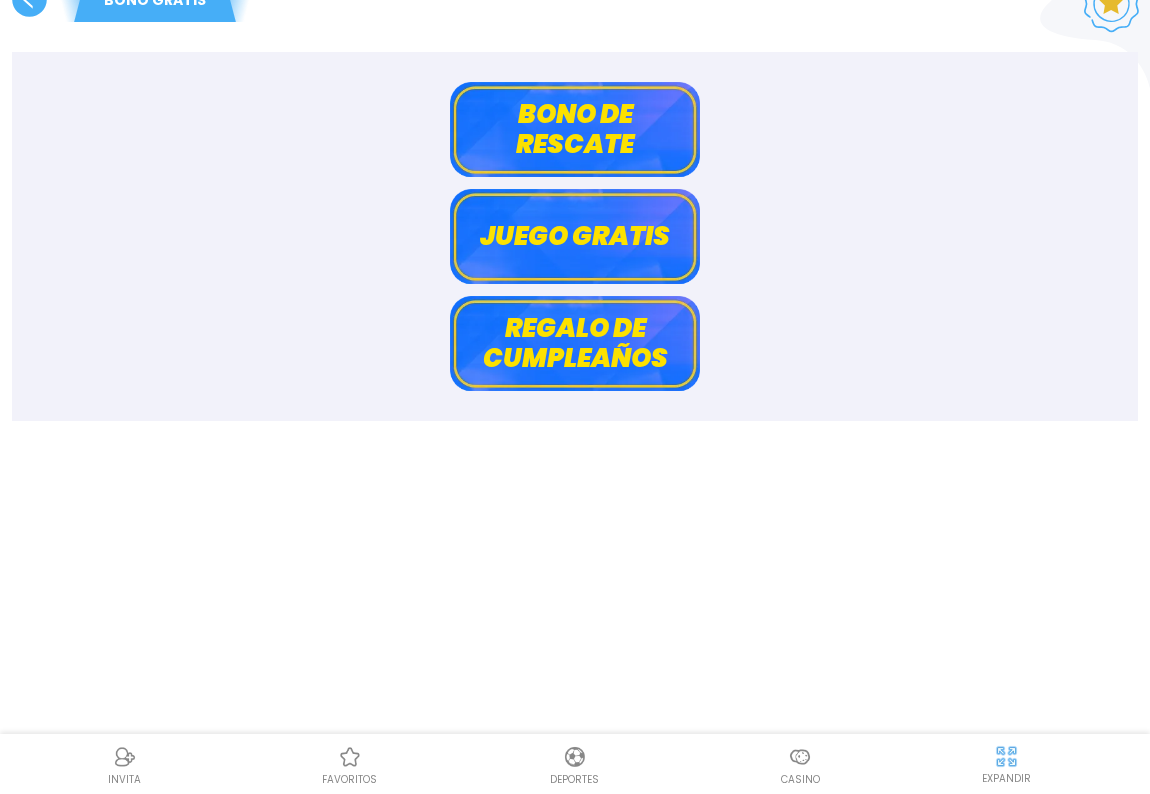 scroll, scrollTop: 60, scrollLeft: 0, axis: vertical 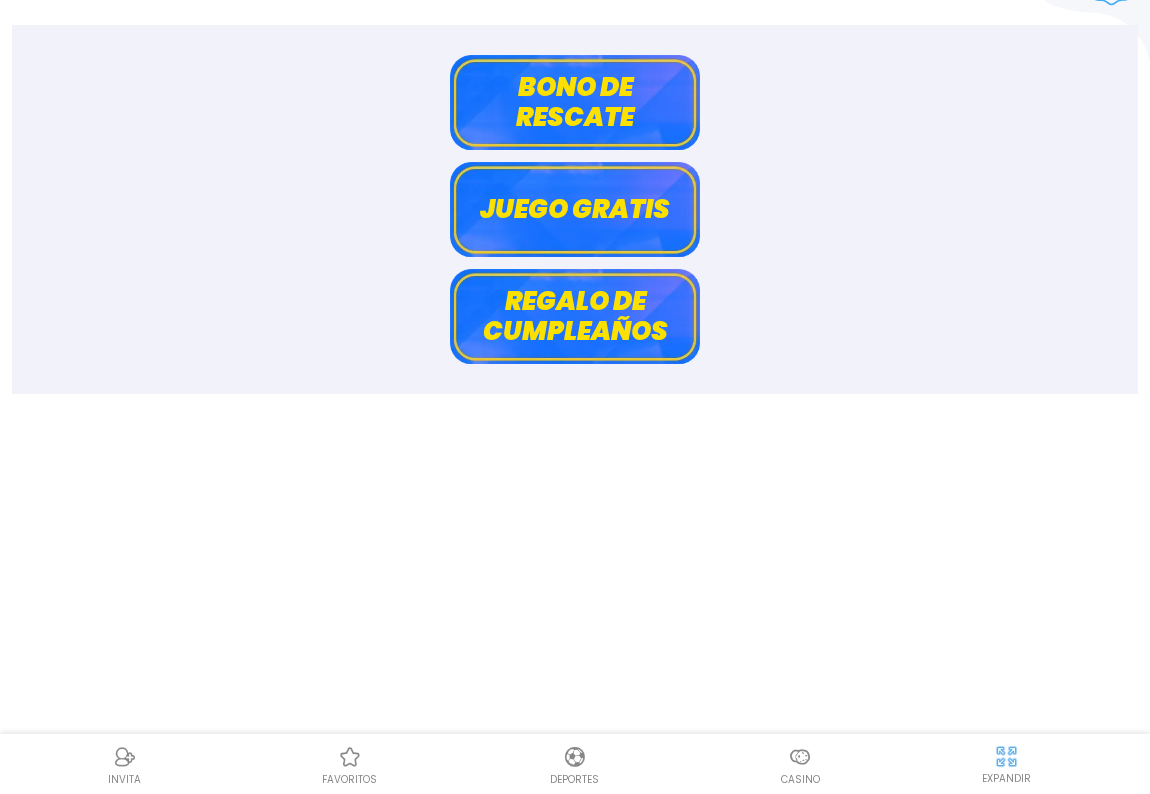 click on "Regalo de cumpleaños" at bounding box center [575, 316] 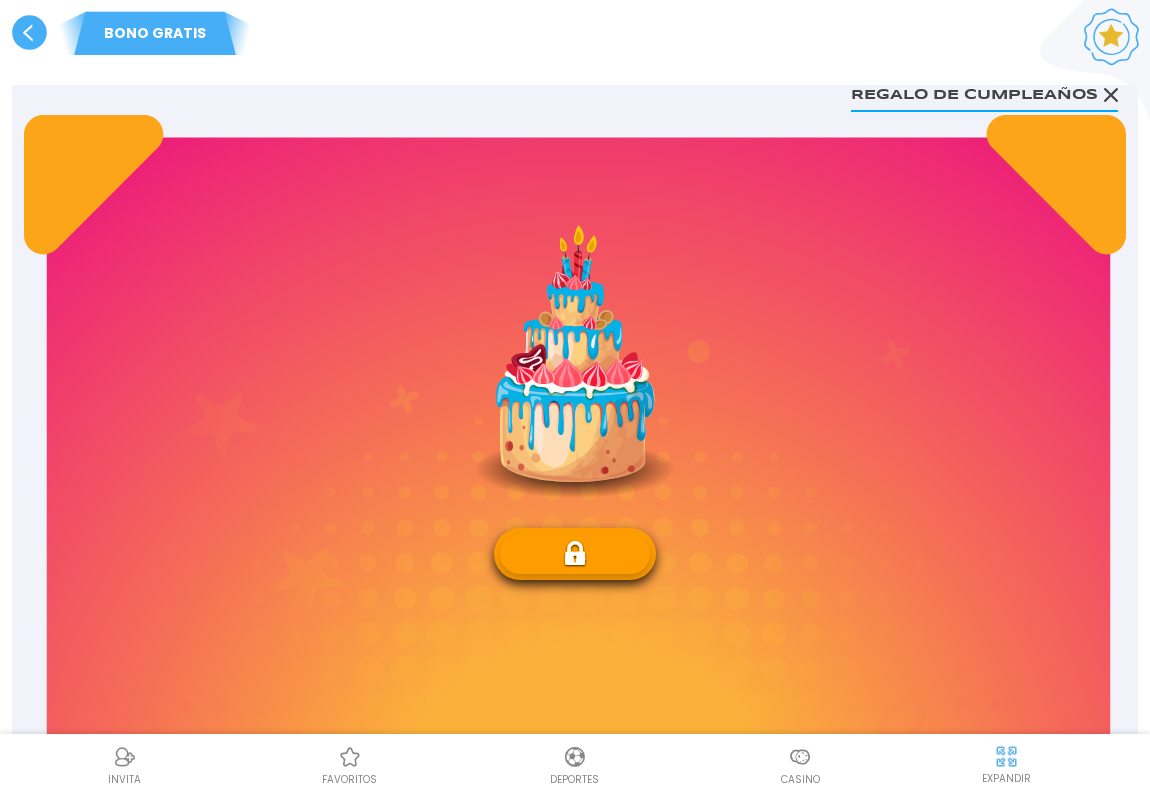 scroll, scrollTop: 181, scrollLeft: 0, axis: vertical 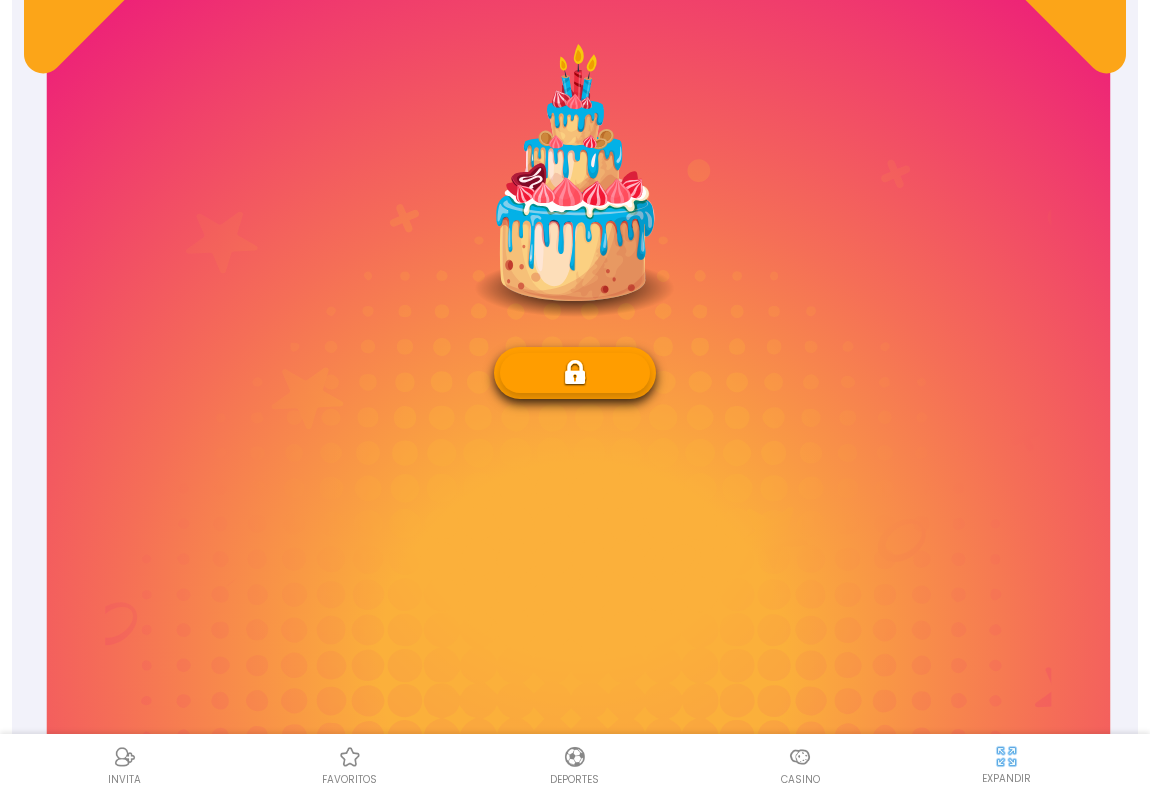 click at bounding box center (575, 373) 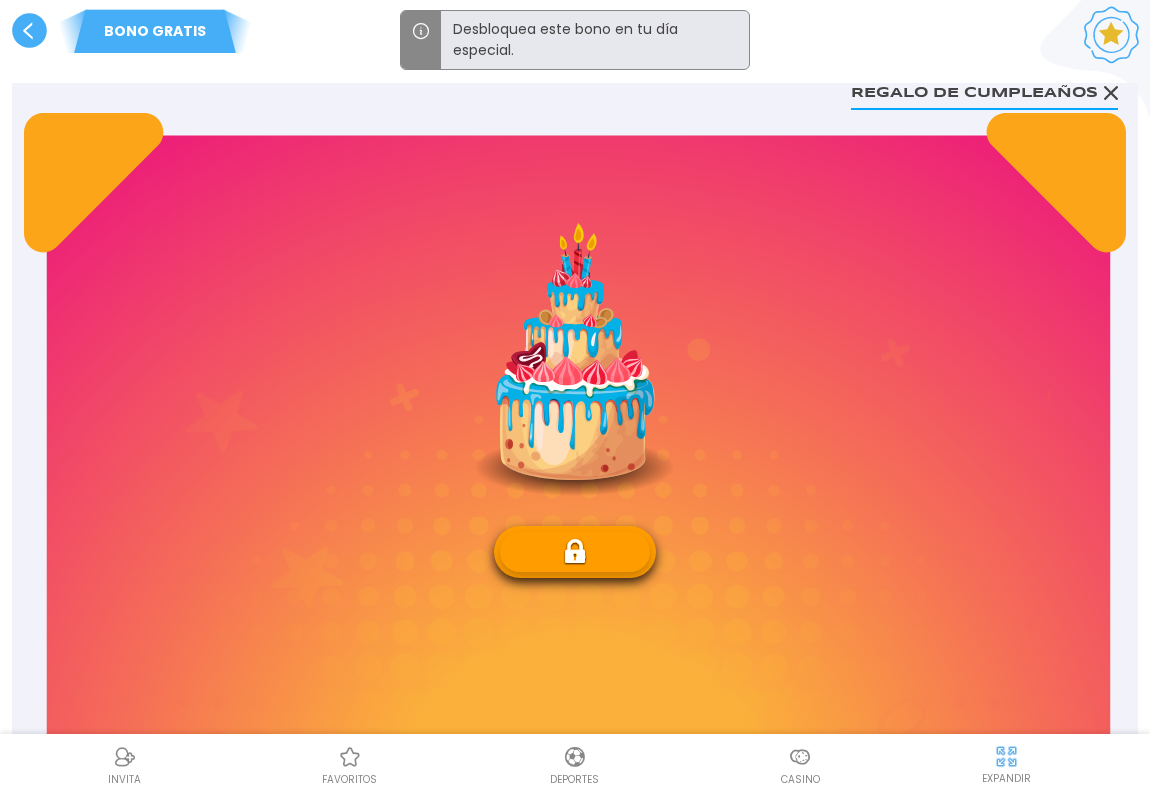 scroll, scrollTop: 0, scrollLeft: 0, axis: both 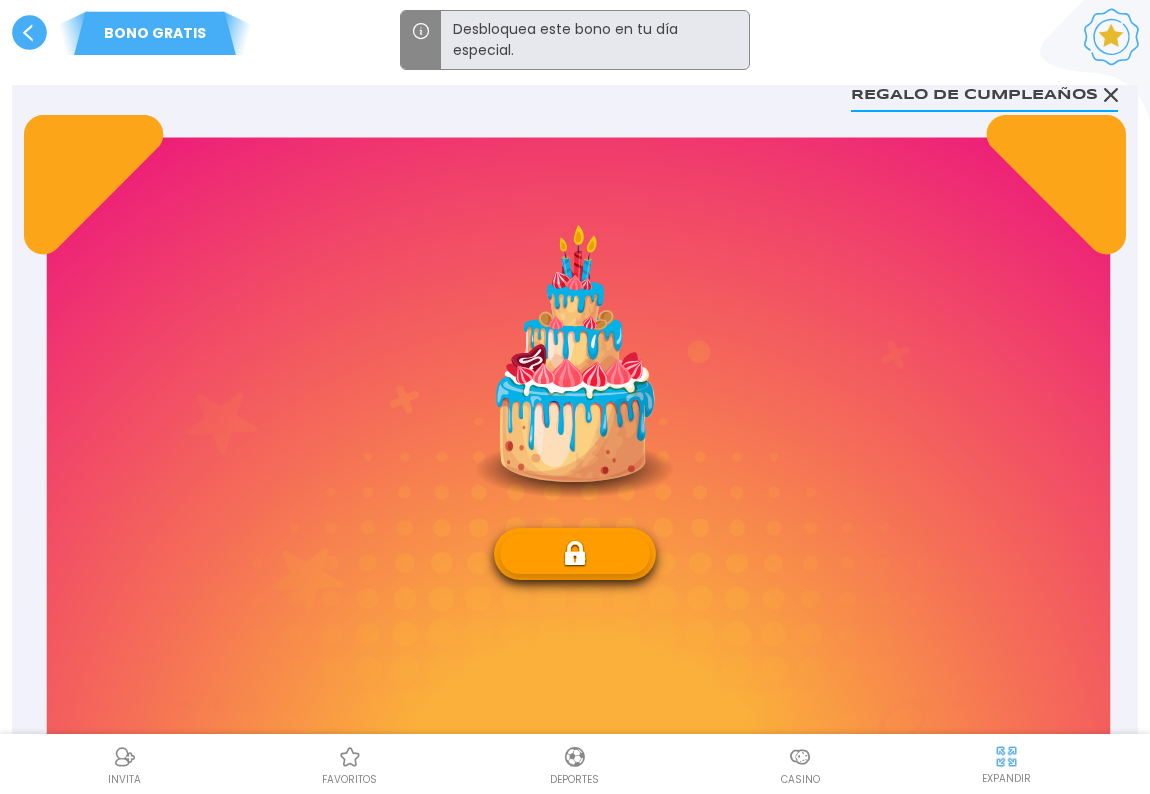 click at bounding box center (575, 361) 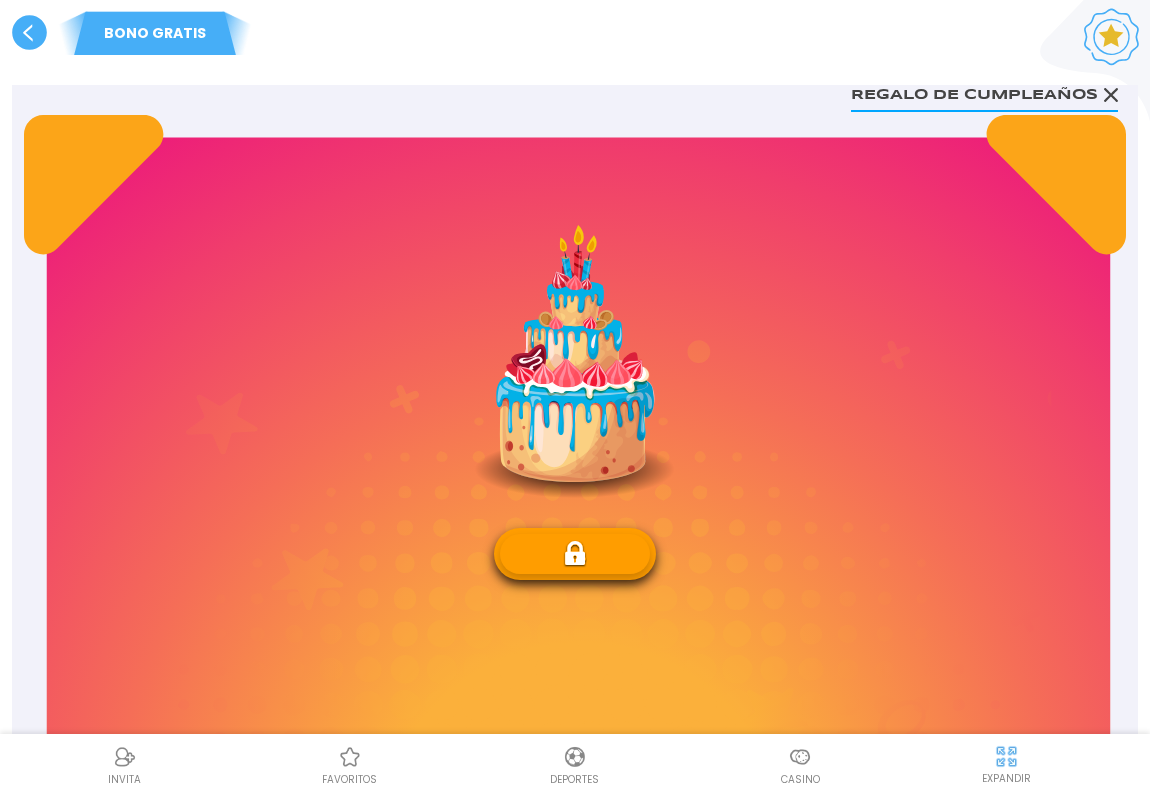click at bounding box center (575, 361) 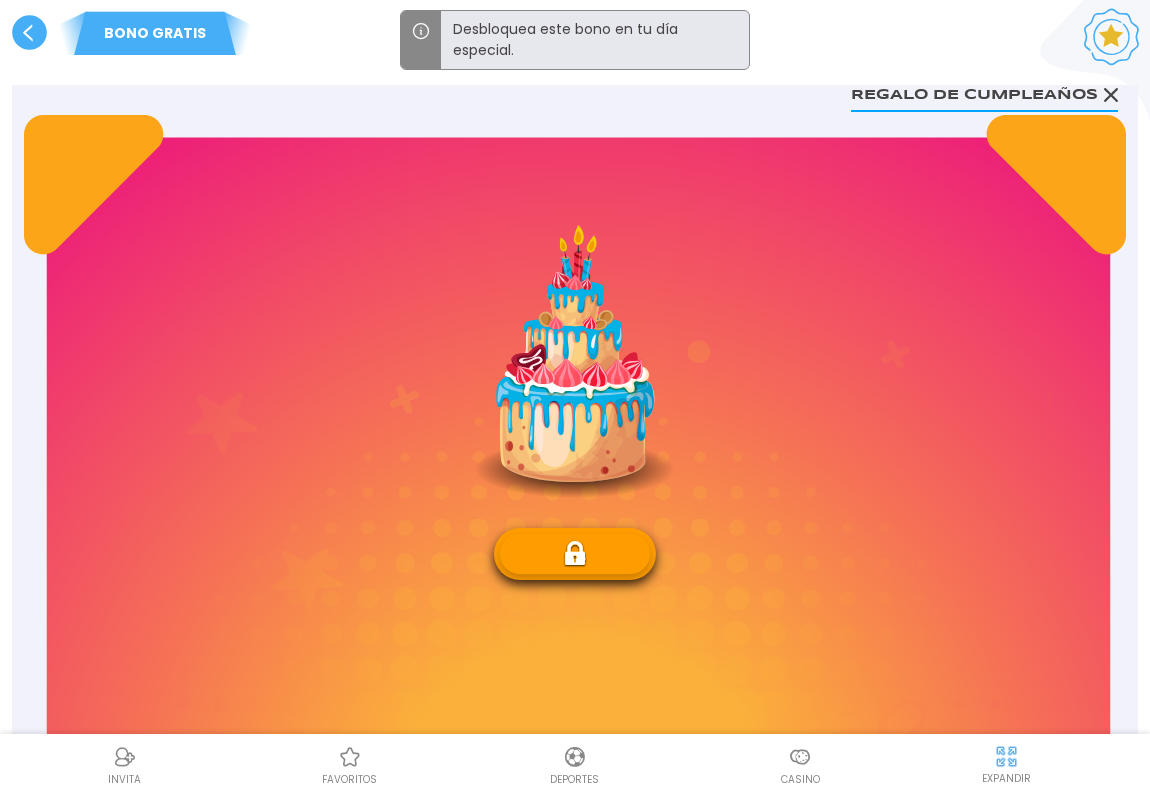 click at bounding box center [575, 554] 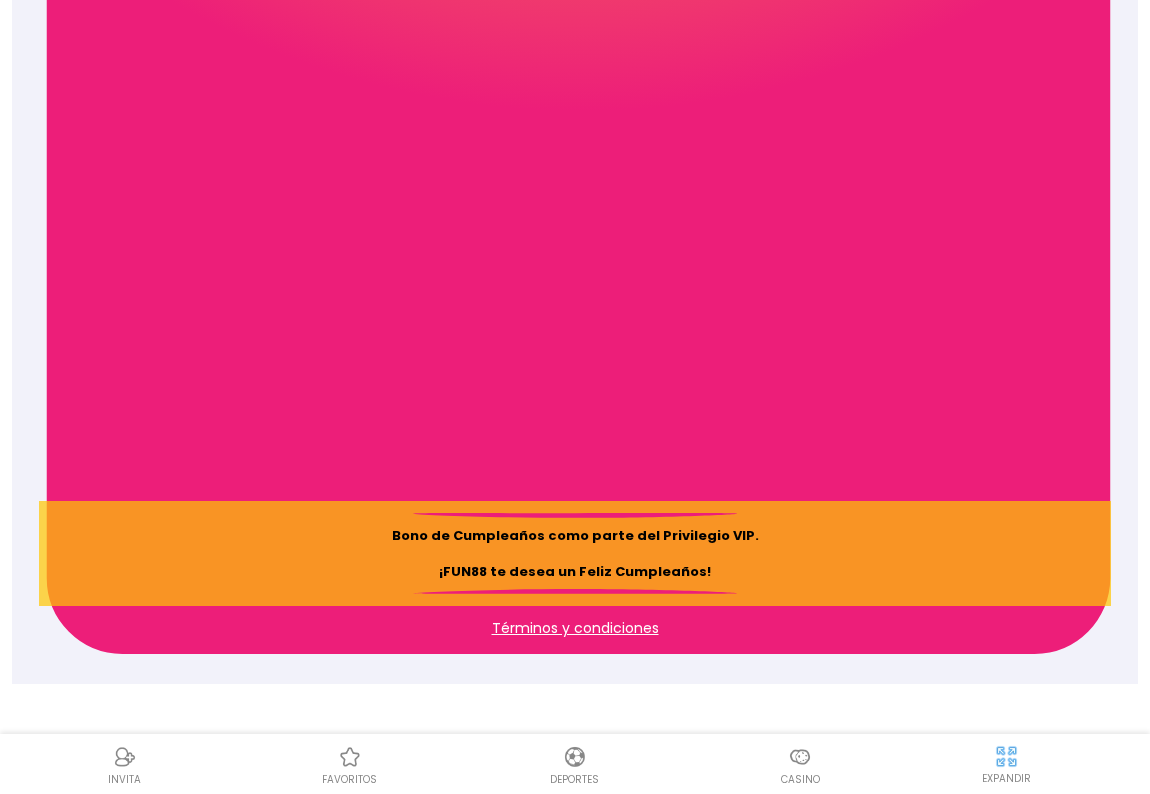 scroll, scrollTop: 1580, scrollLeft: 0, axis: vertical 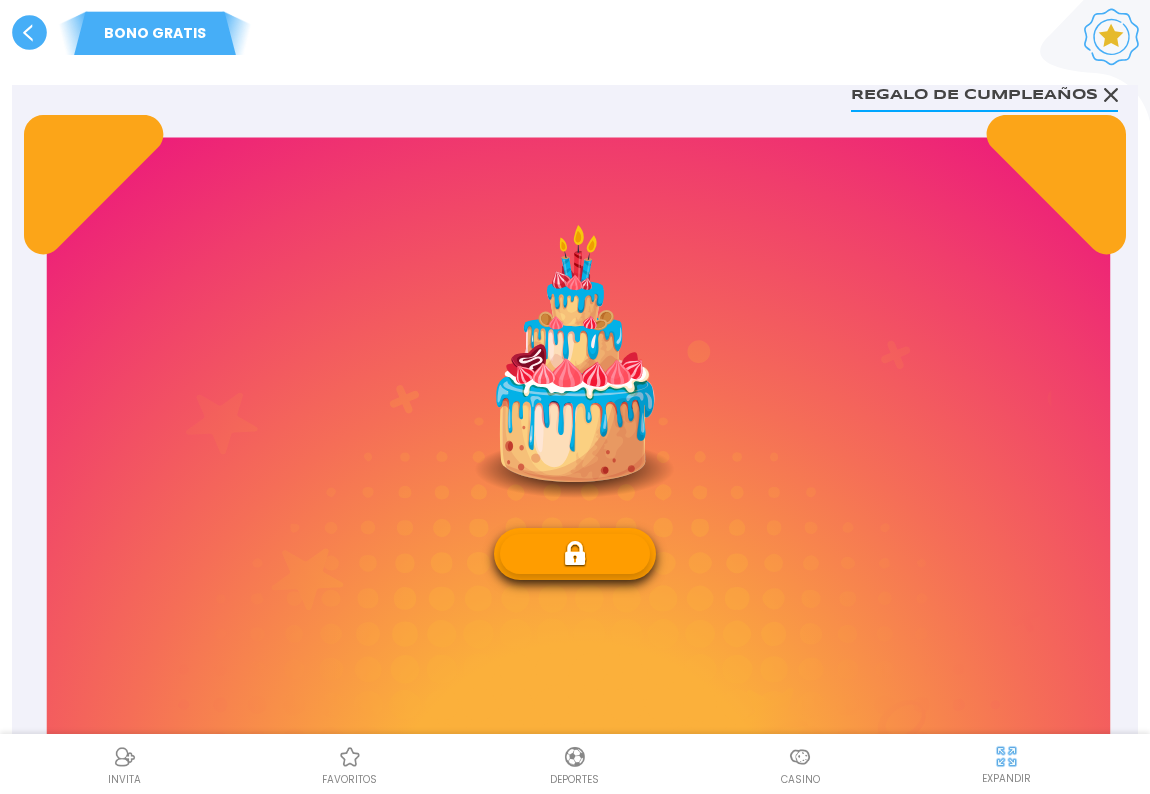 click 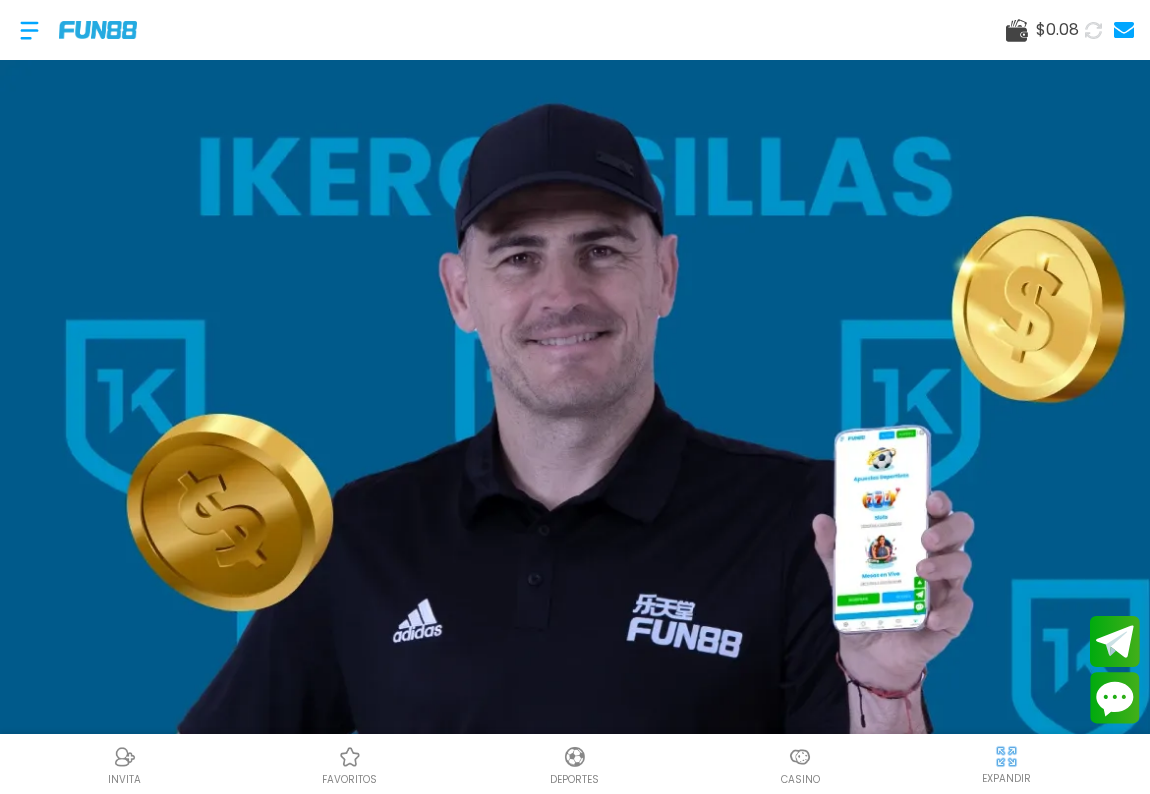 click at bounding box center [29, 30] 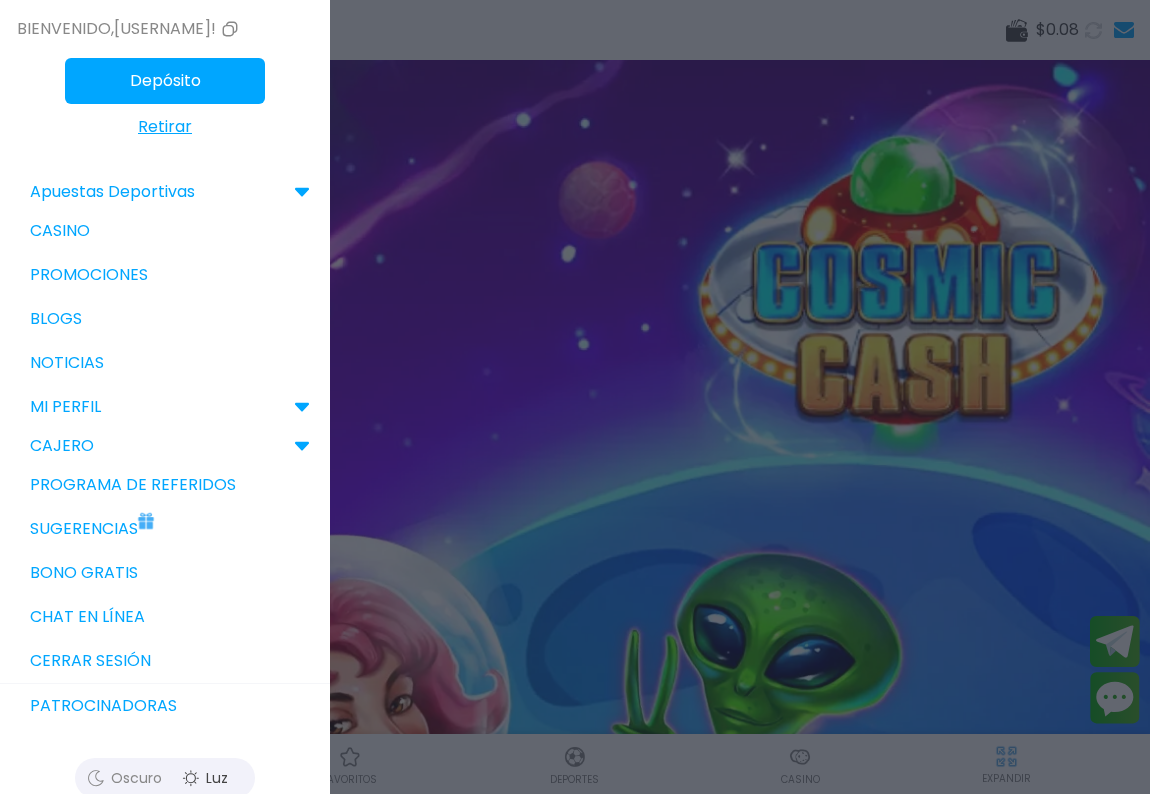 click on "CAJERO" at bounding box center [165, 446] 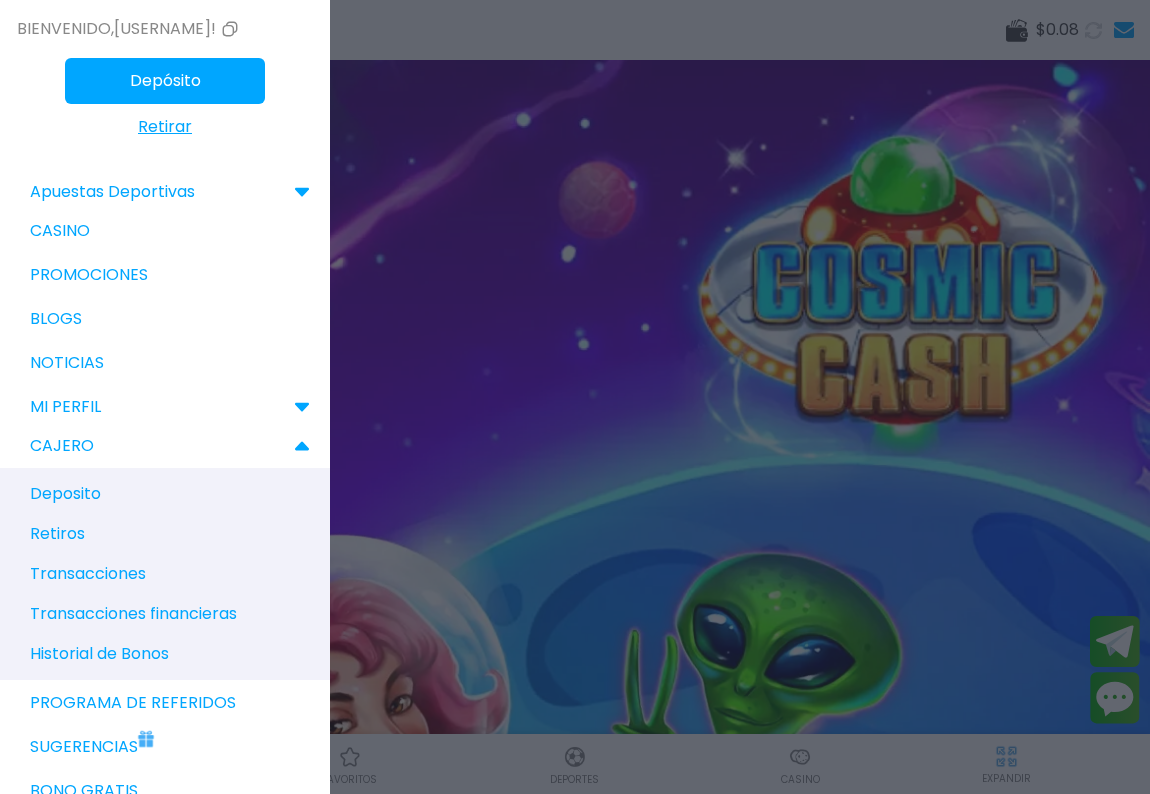 click on "MI PERFIL" at bounding box center [165, 407] 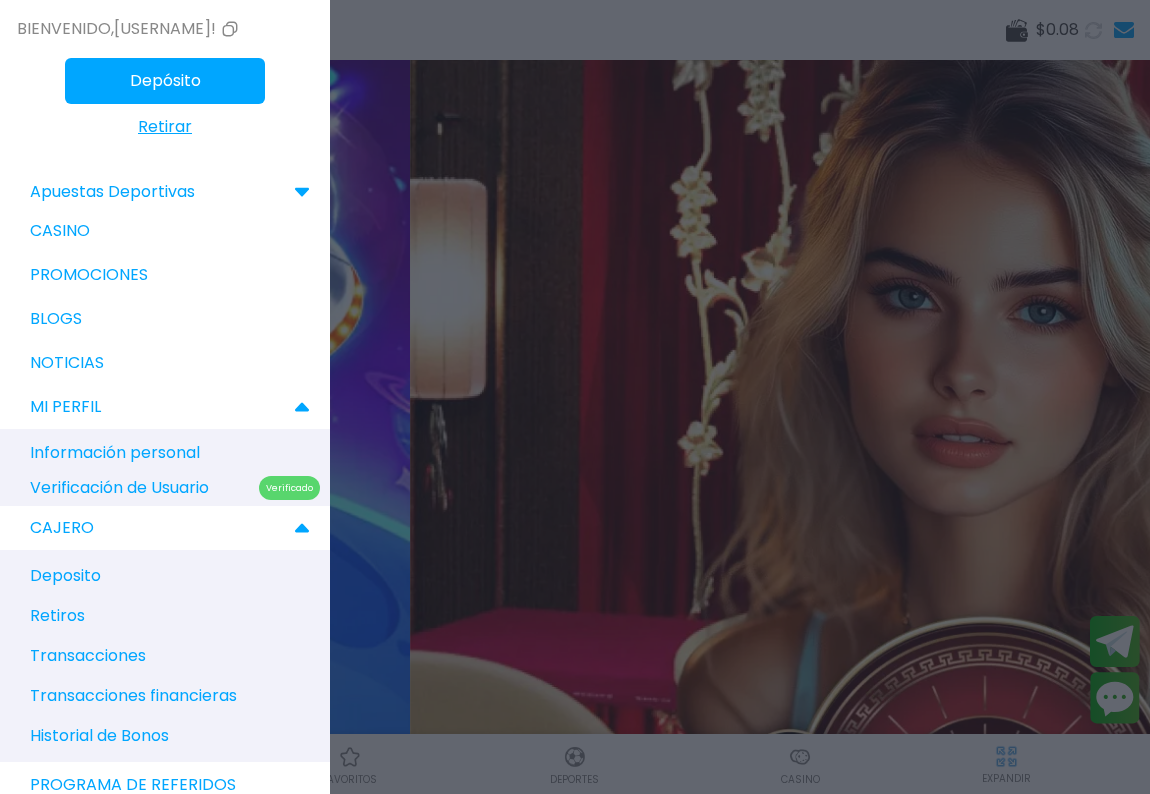 click on "MI PERFIL" at bounding box center [165, 407] 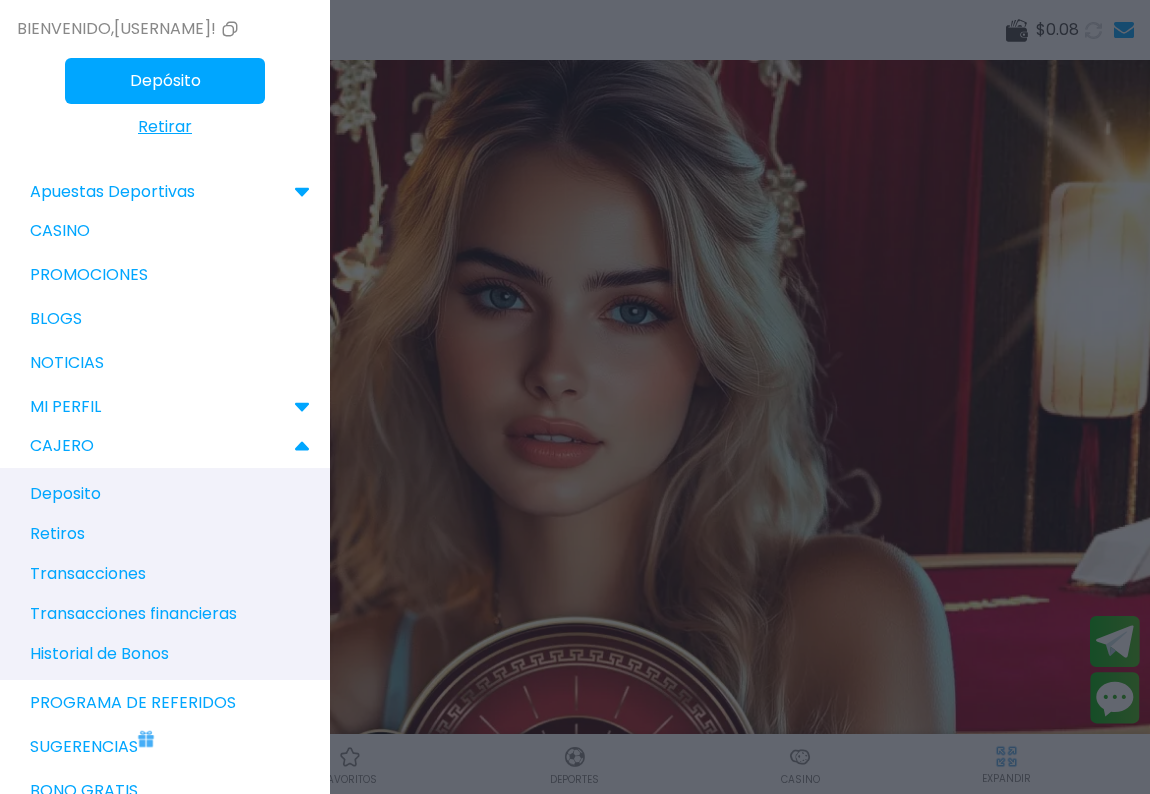 click on "MI PERFIL" at bounding box center (165, 407) 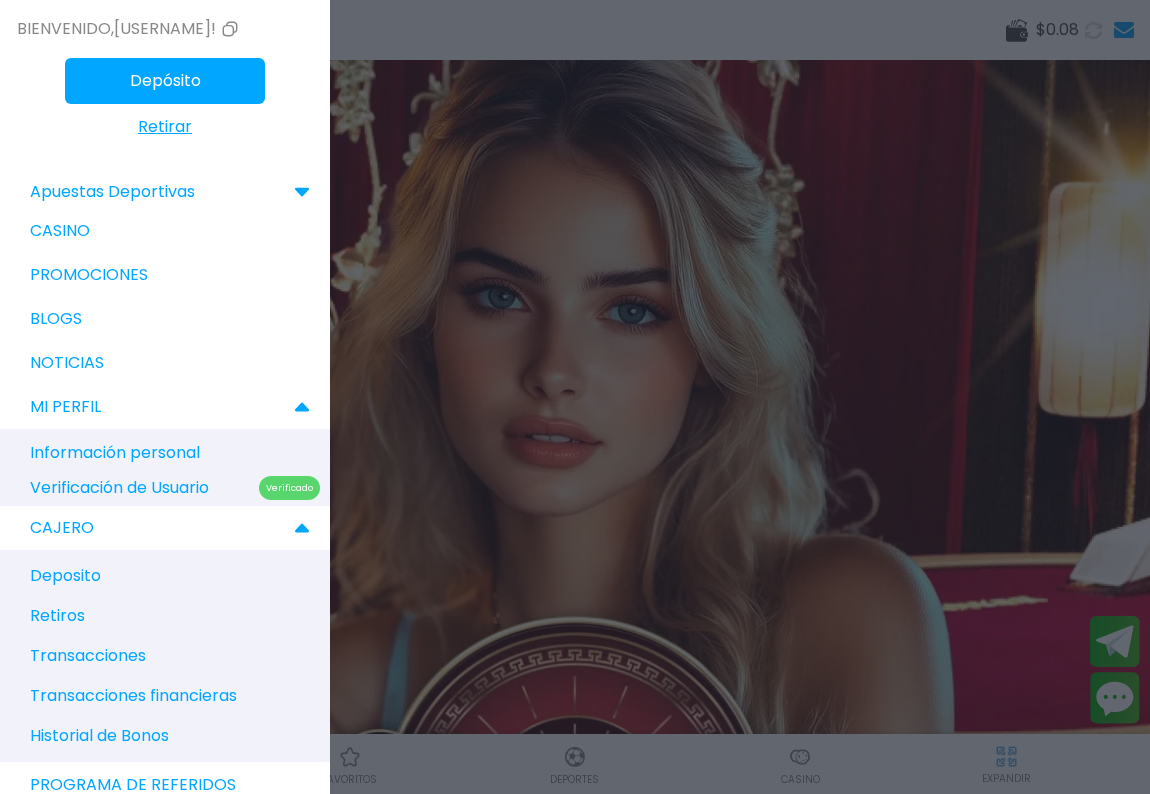 click on "Información personal" at bounding box center (175, 452) 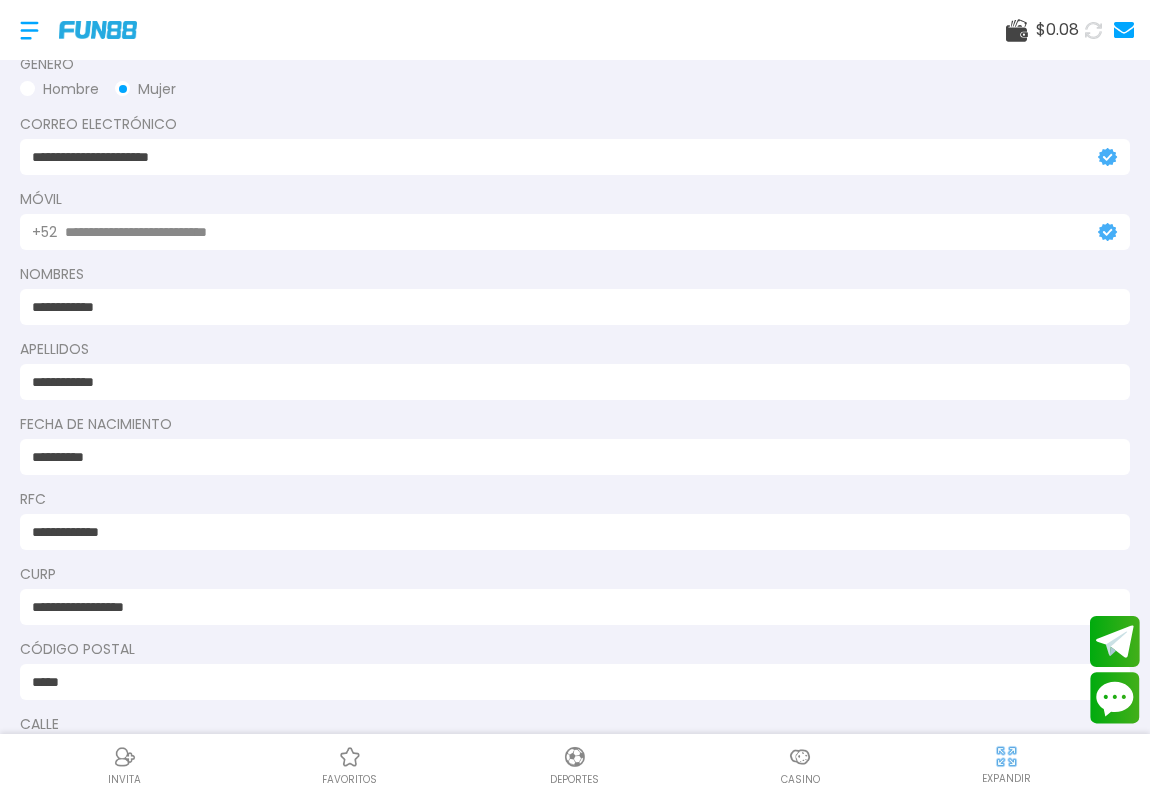 scroll, scrollTop: 242, scrollLeft: 0, axis: vertical 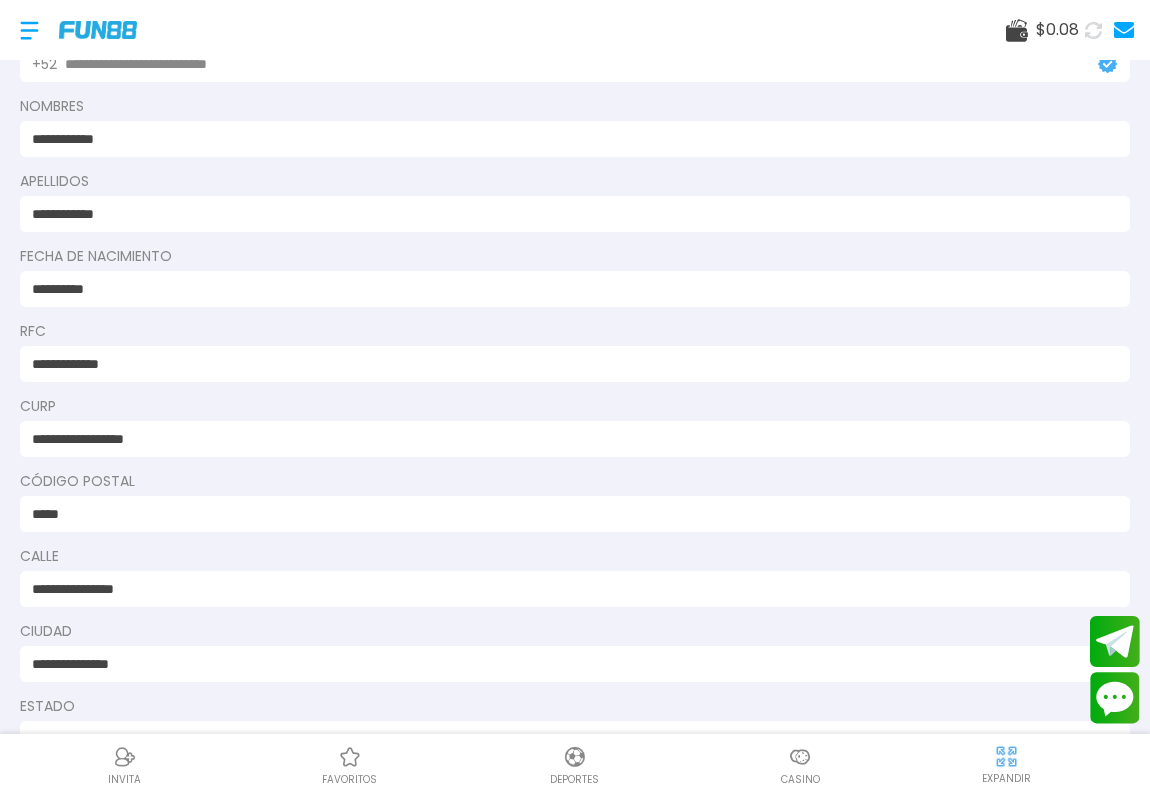 drag, startPoint x: 567, startPoint y: 672, endPoint x: 577, endPoint y: 656, distance: 18.867962 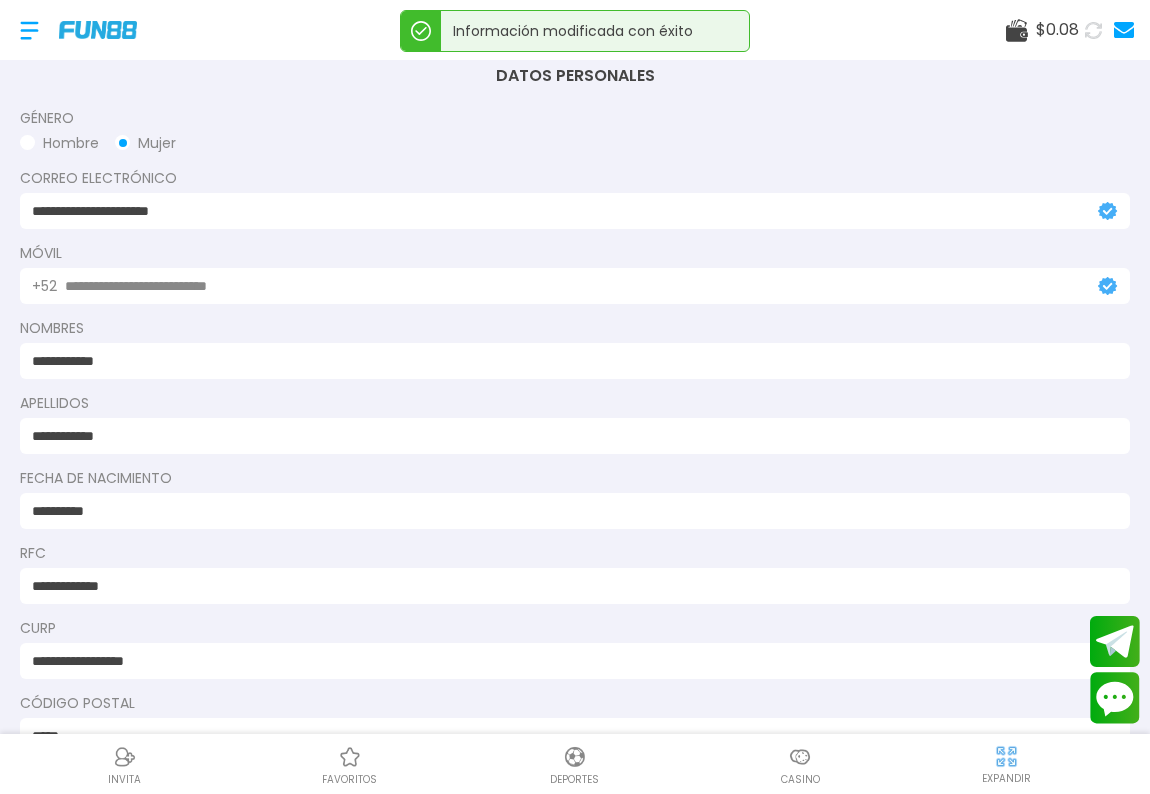 scroll, scrollTop: 0, scrollLeft: 0, axis: both 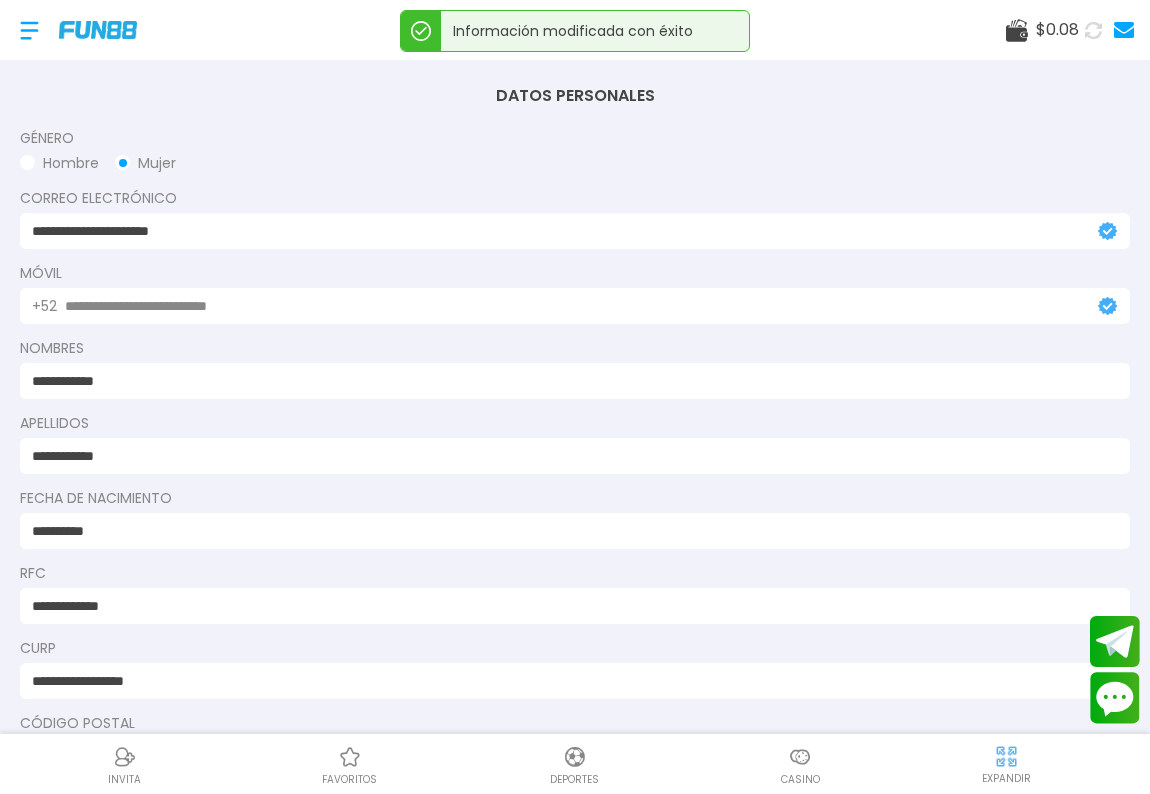 click at bounding box center (29, 30) 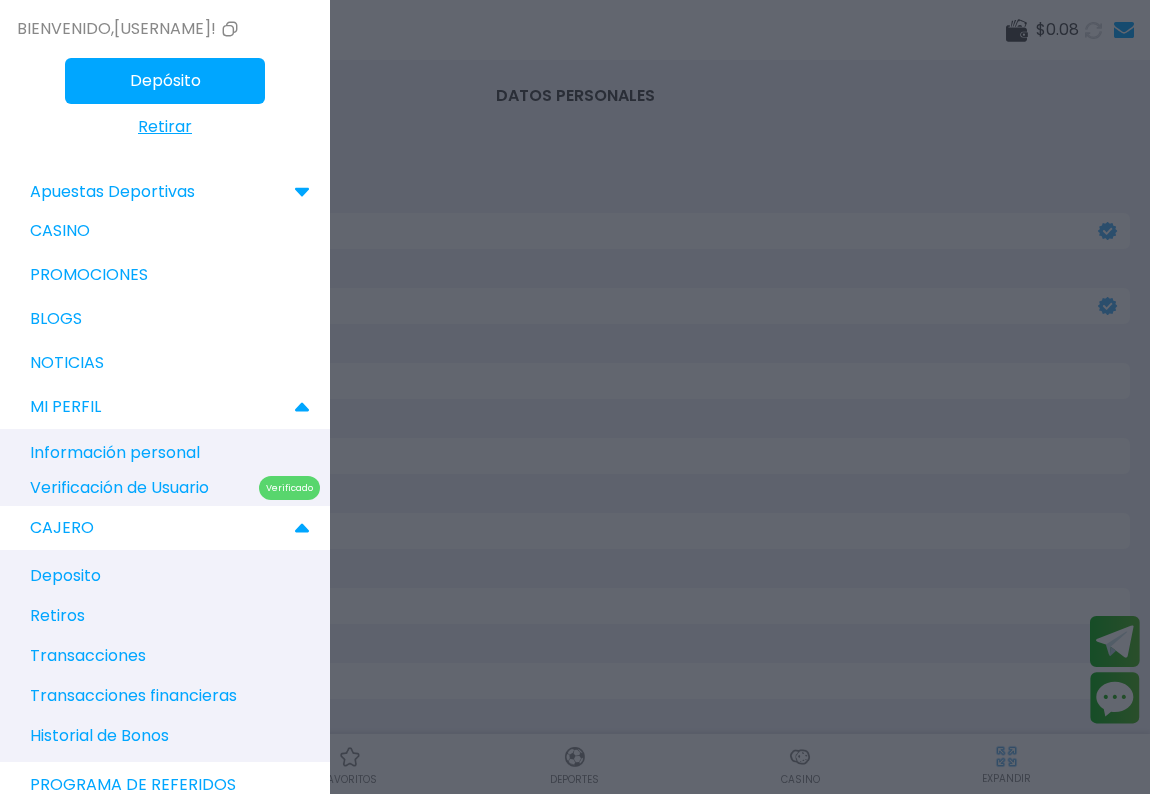 click on "Promociones" at bounding box center [165, 275] 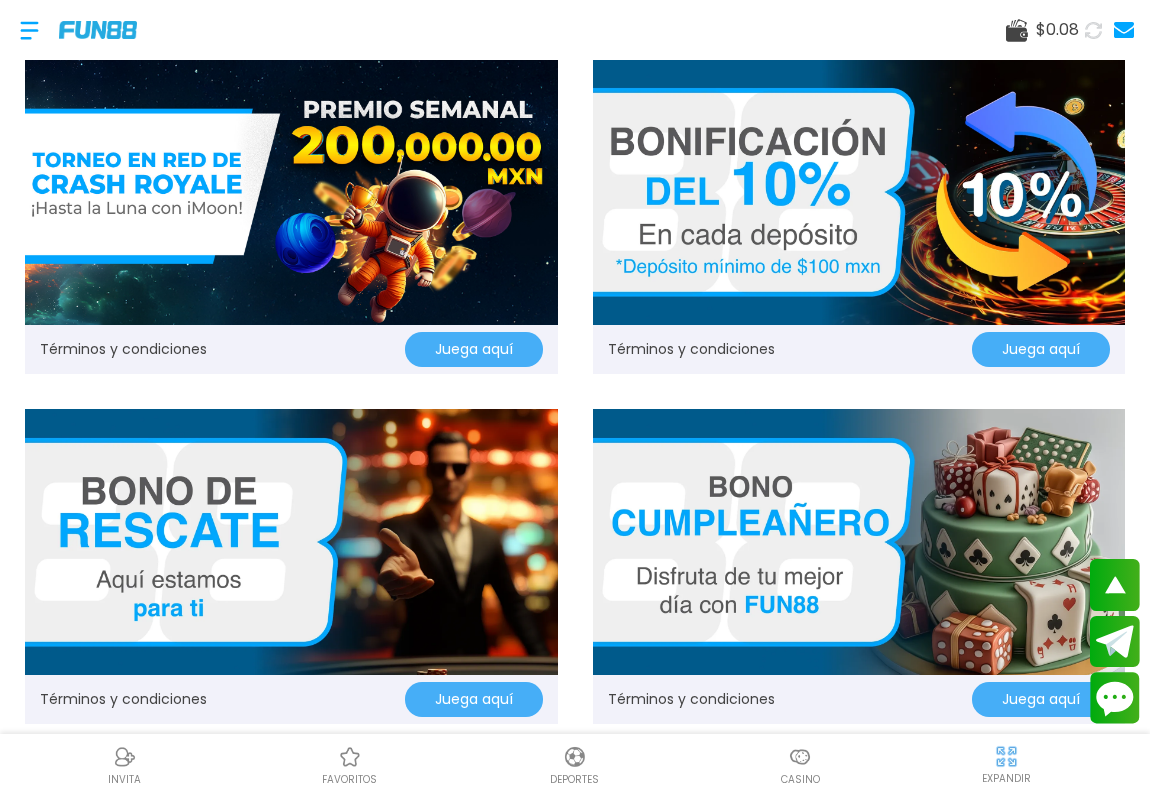 scroll, scrollTop: 848, scrollLeft: 0, axis: vertical 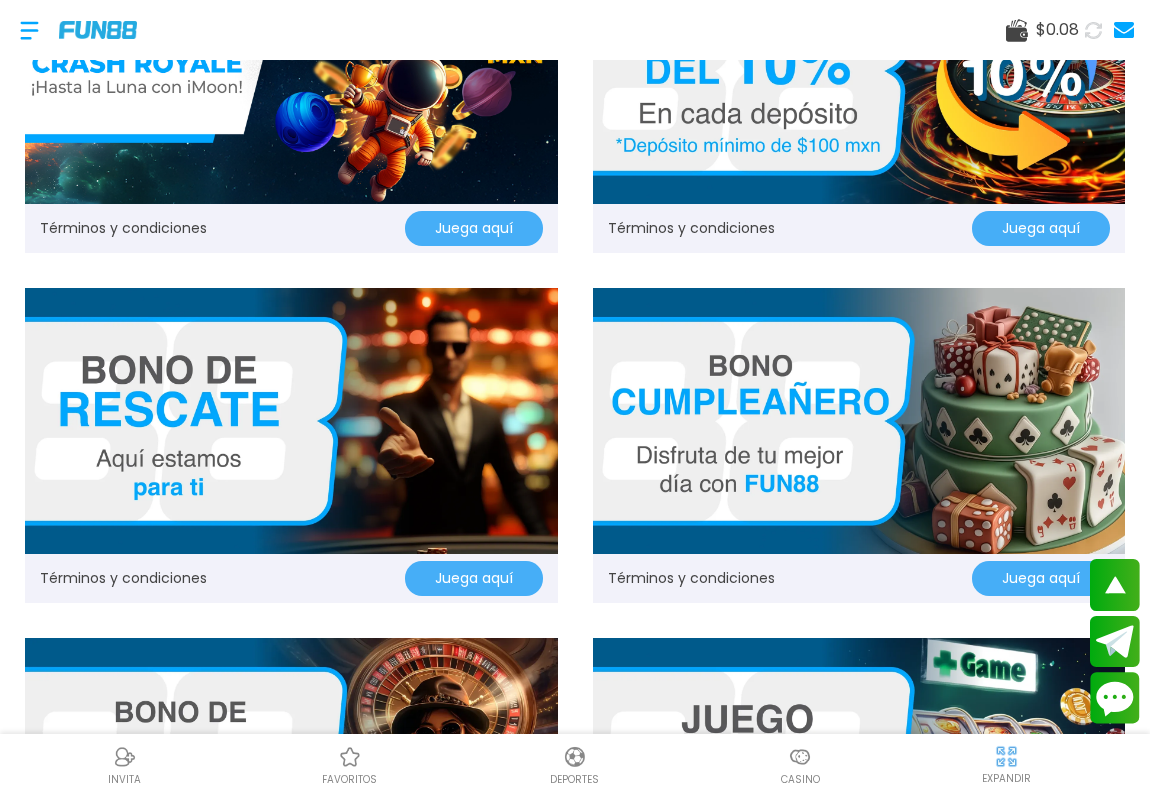 click at bounding box center [859, 421] 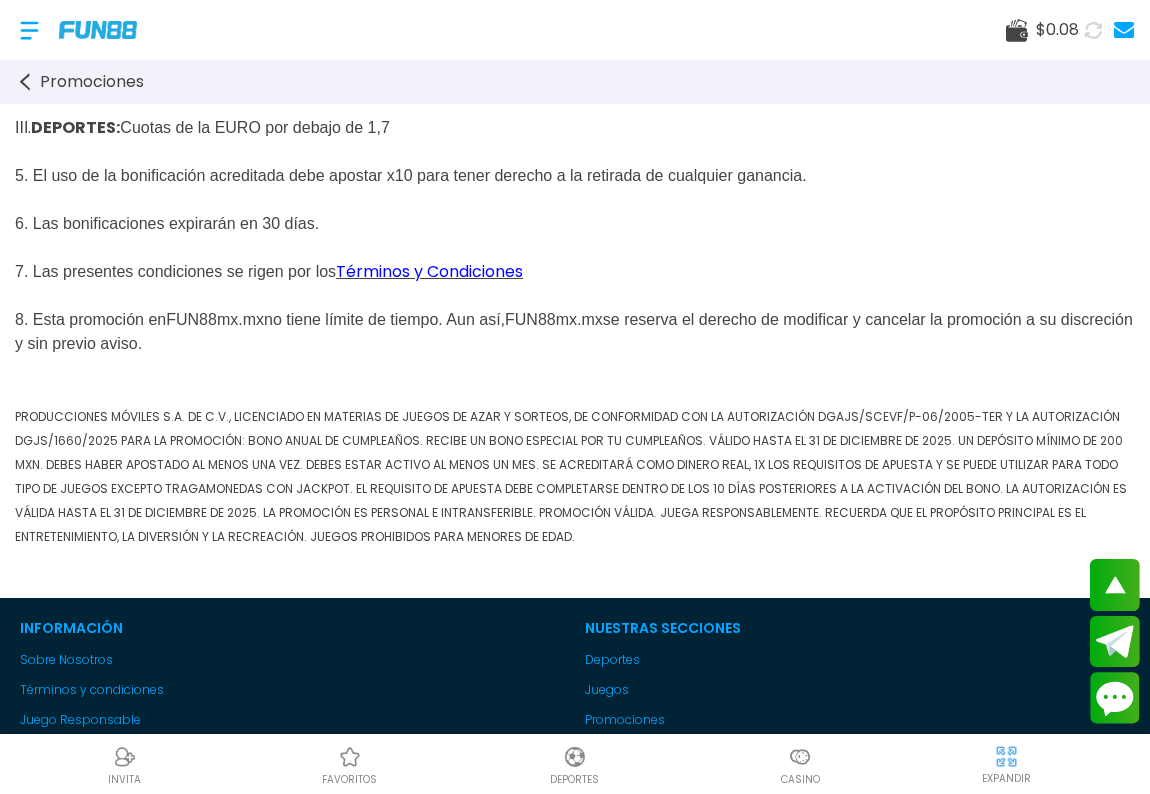 scroll, scrollTop: 1151, scrollLeft: 0, axis: vertical 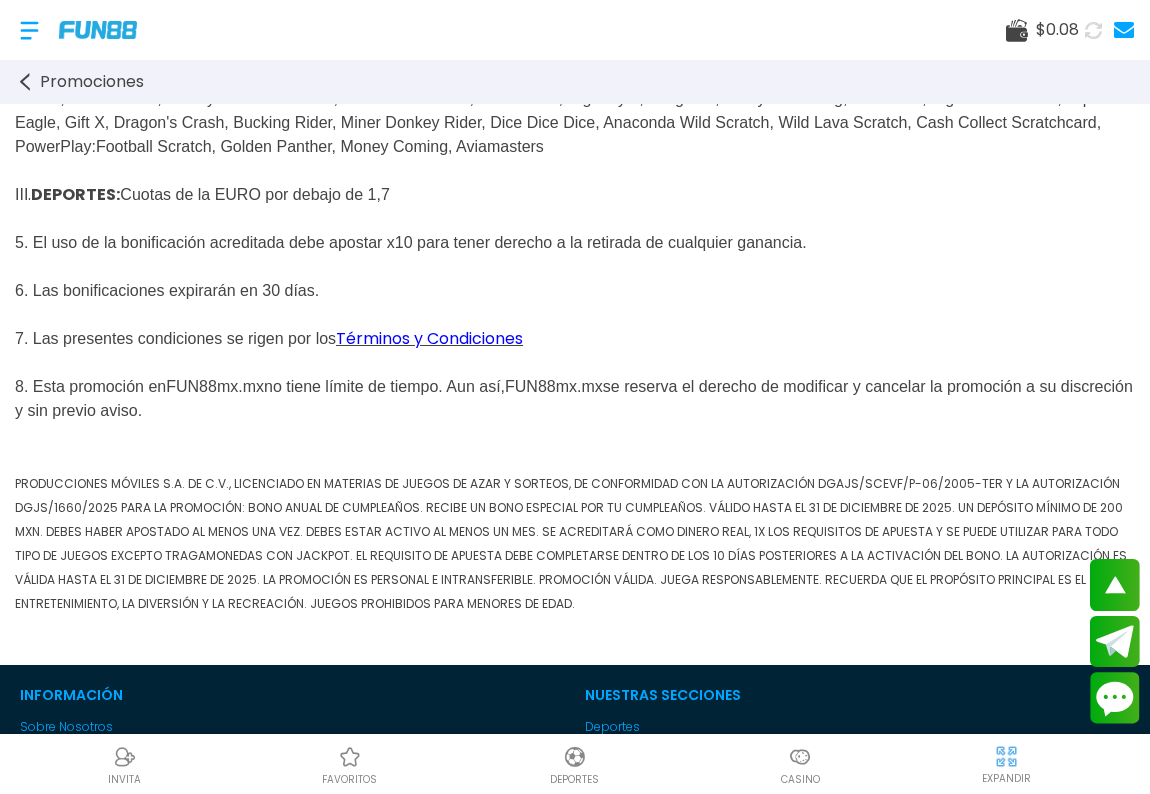 click on "Términos y Condiciones" at bounding box center (429, 338) 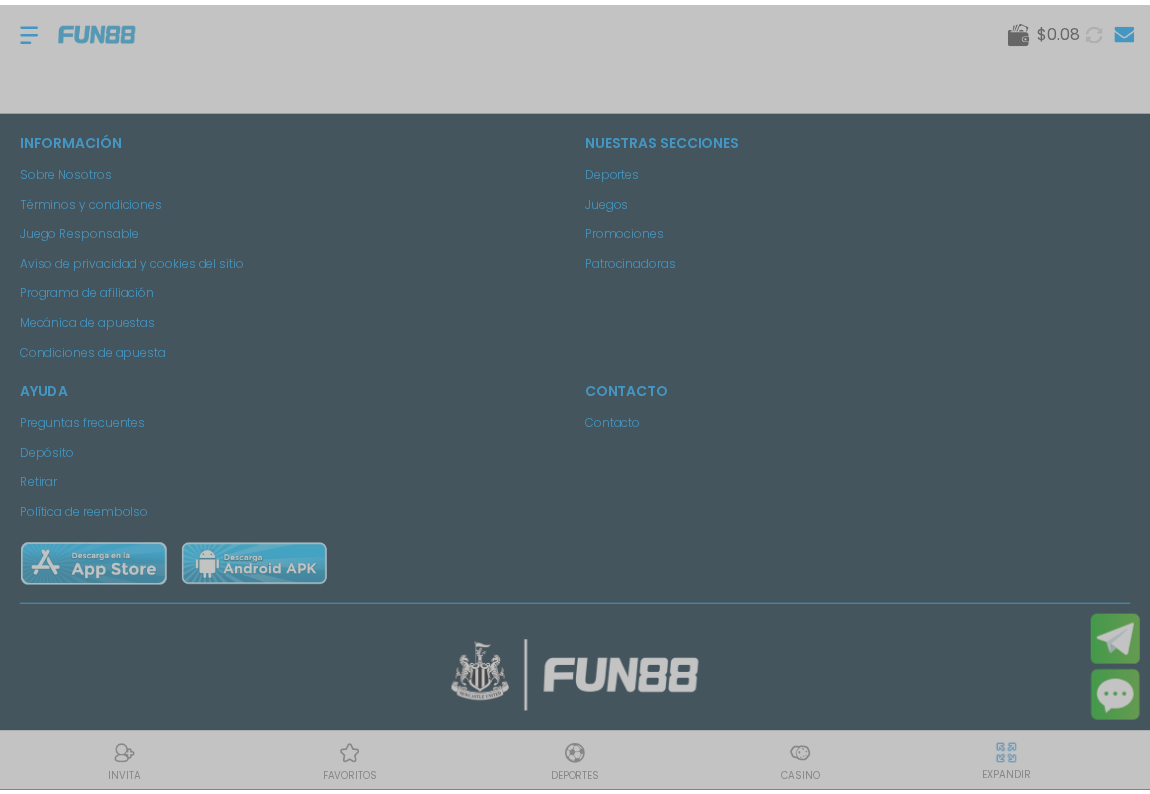 scroll, scrollTop: 0, scrollLeft: 0, axis: both 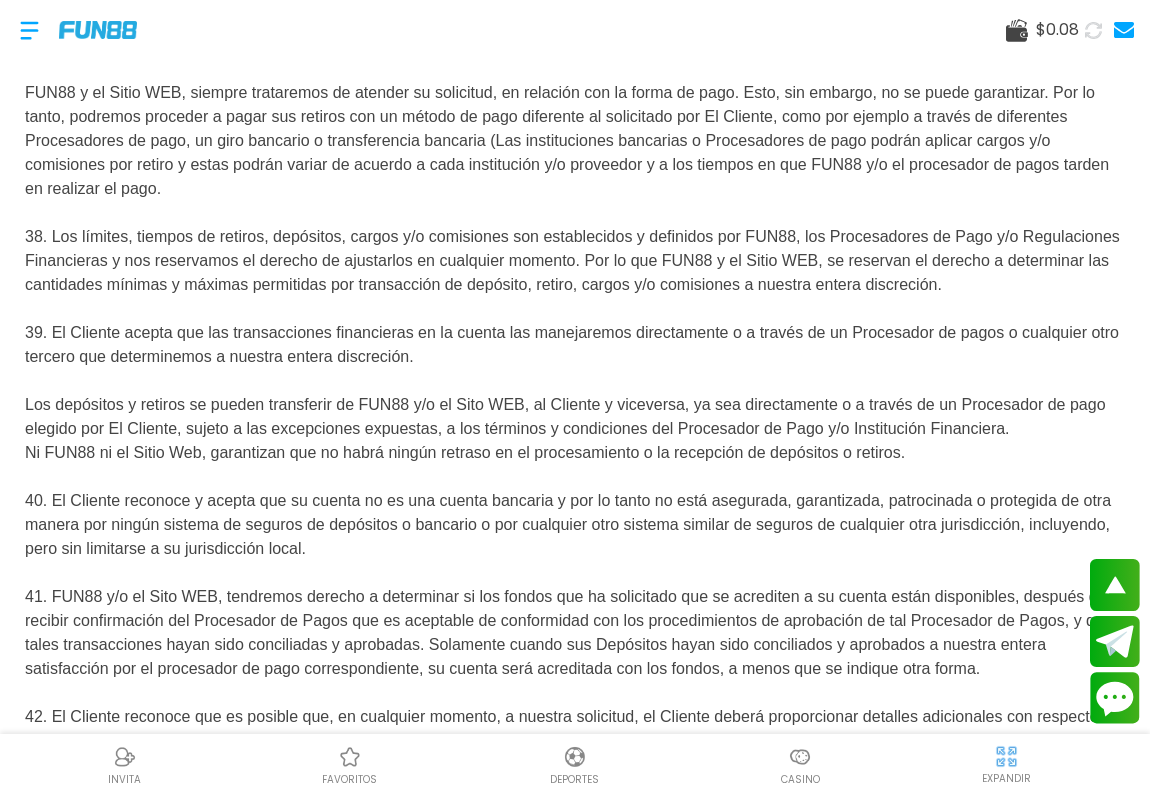 click at bounding box center [29, 30] 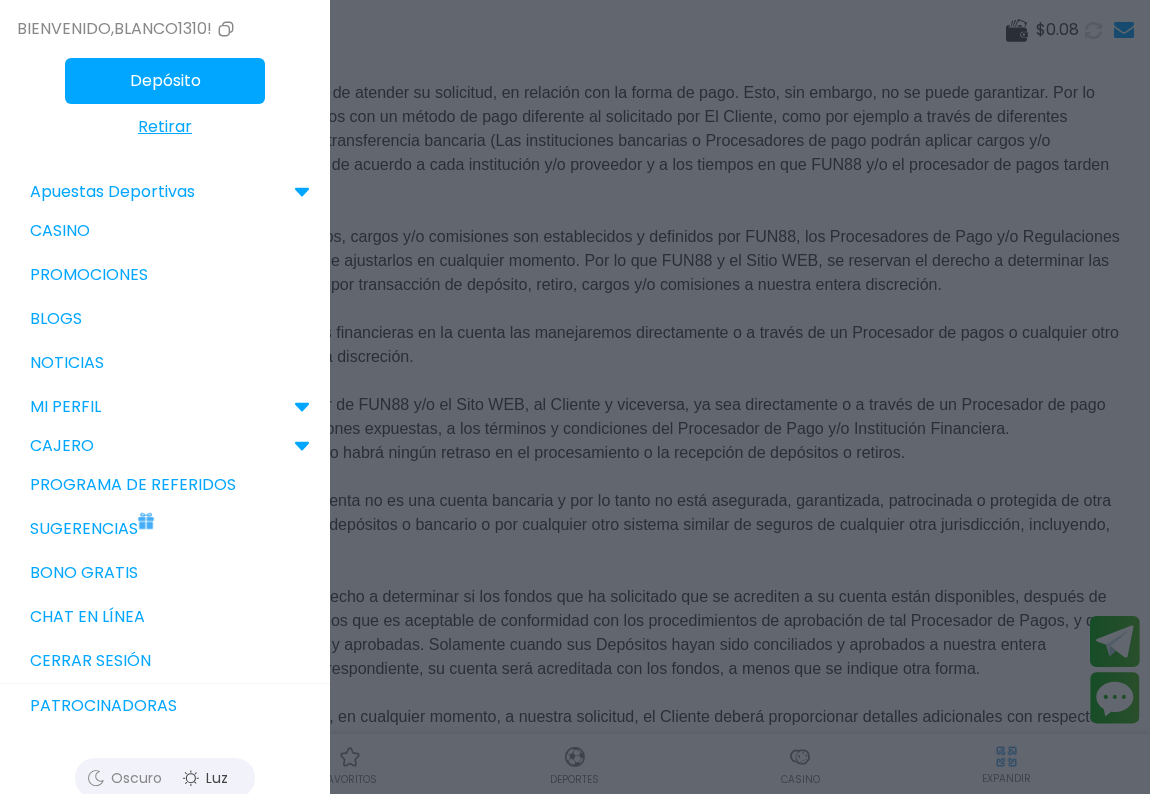 scroll, scrollTop: 0, scrollLeft: 0, axis: both 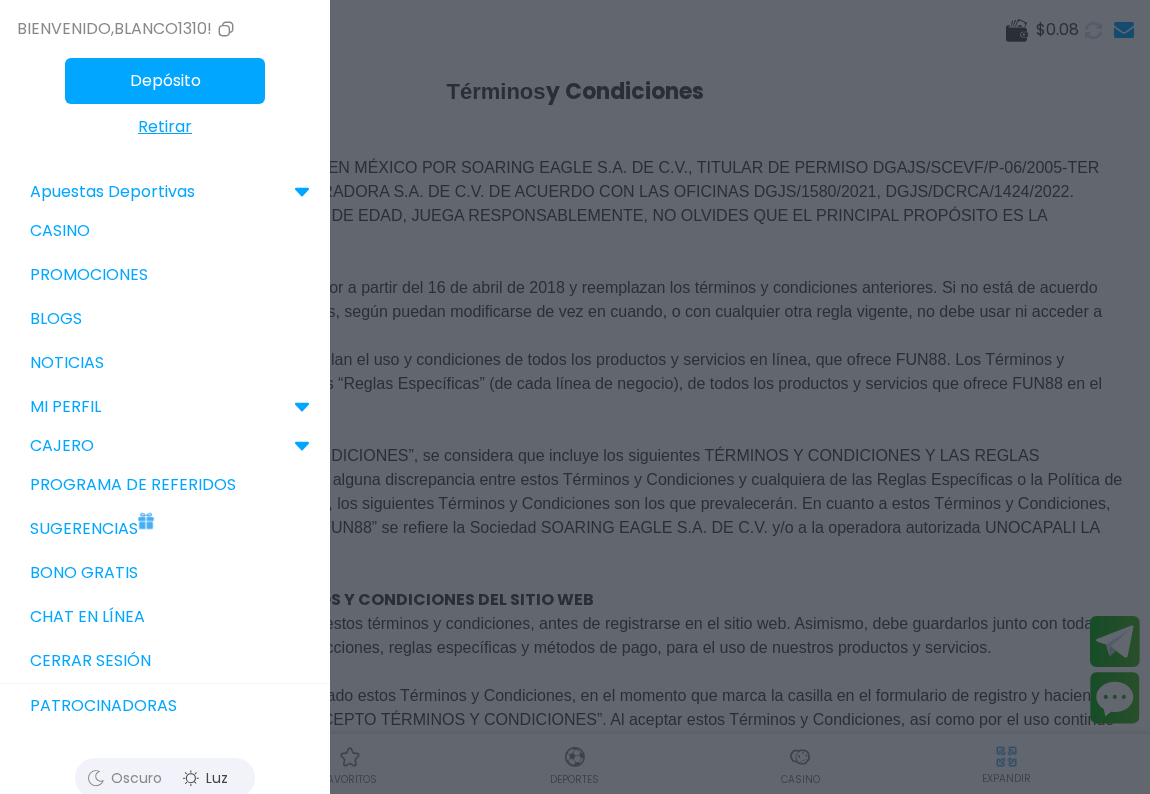 click on "Sugerencias" at bounding box center (165, 529) 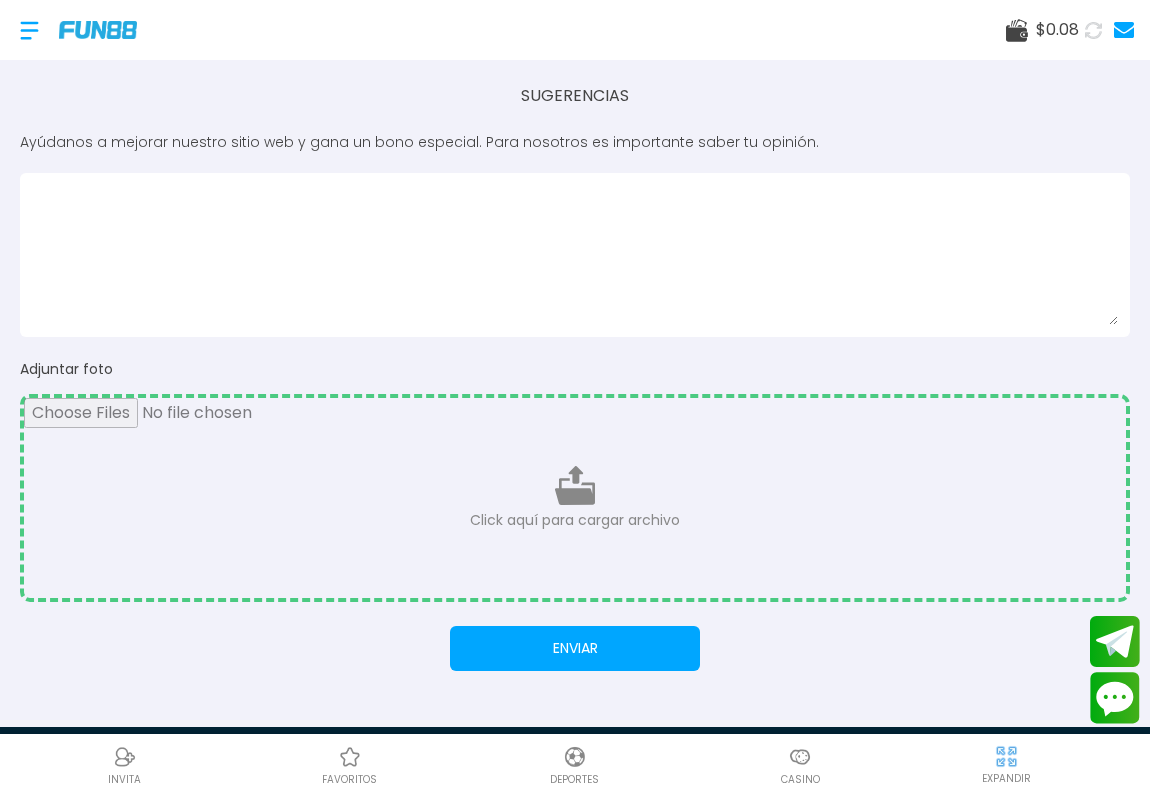 click at bounding box center (29, 30) 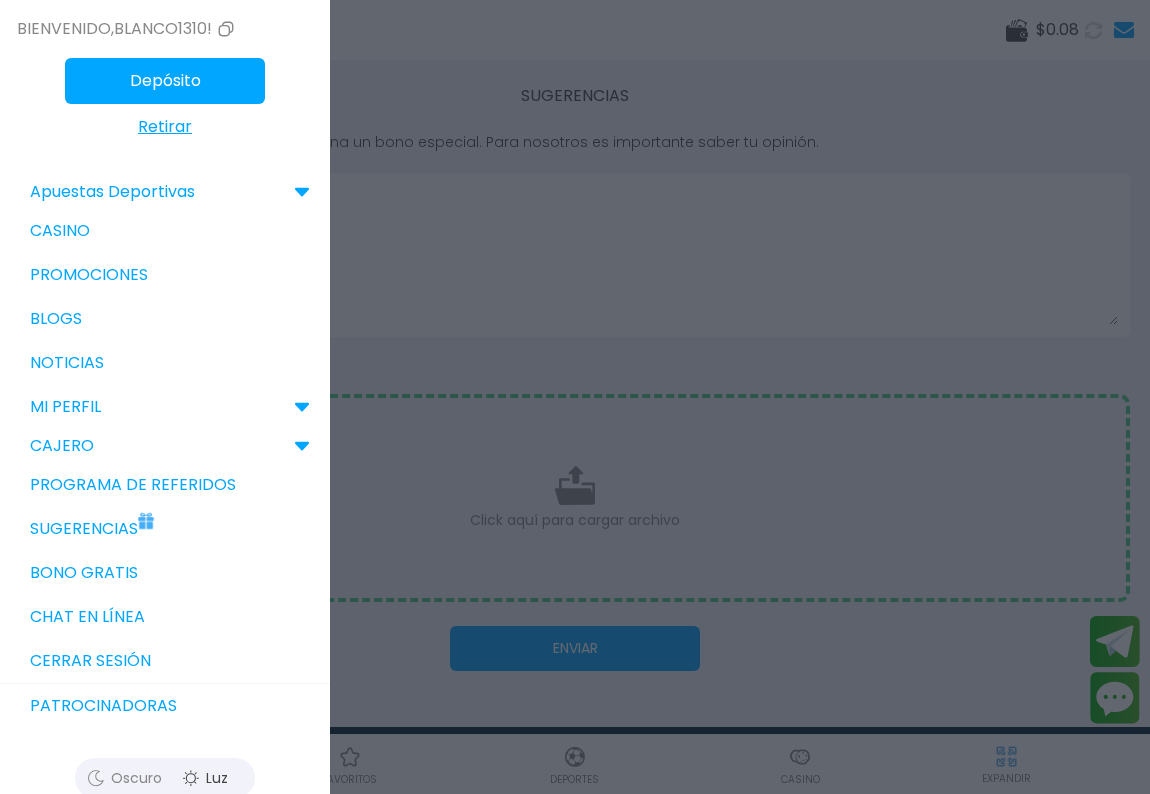 click on "Bono Gratis" at bounding box center [165, 573] 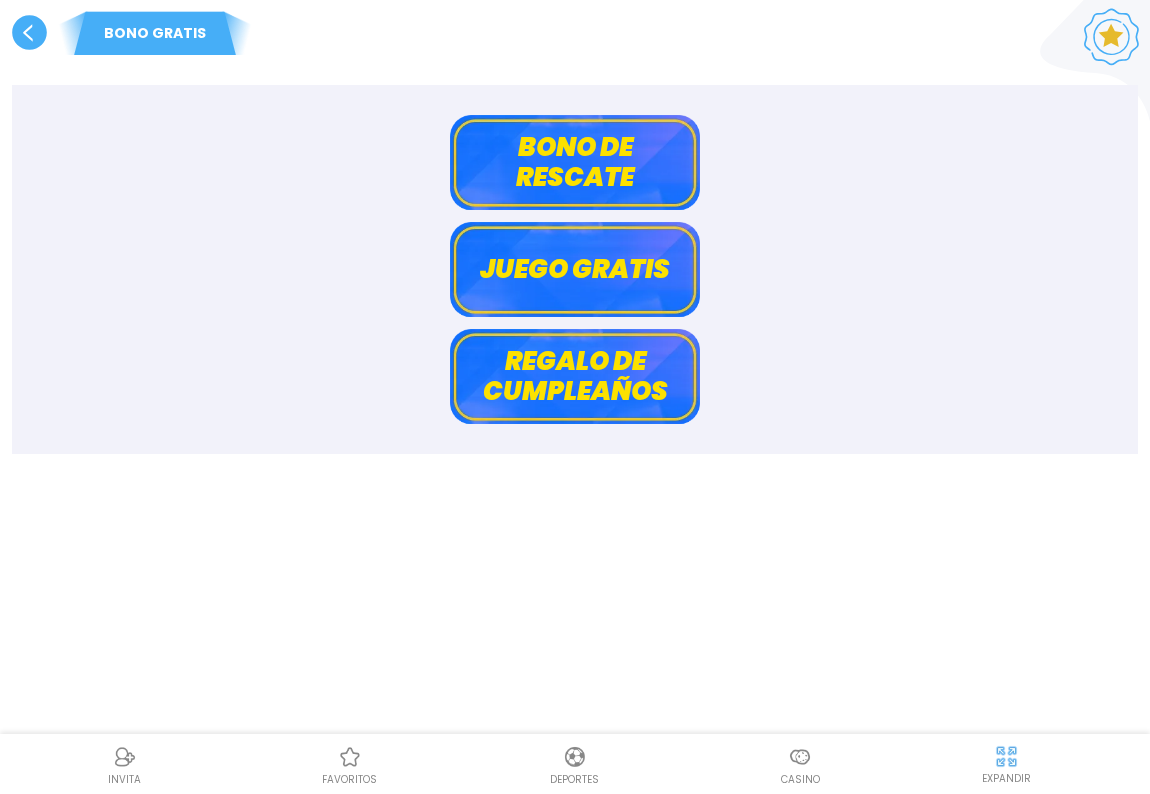click on "Regalo de cumpleaños" at bounding box center (575, 376) 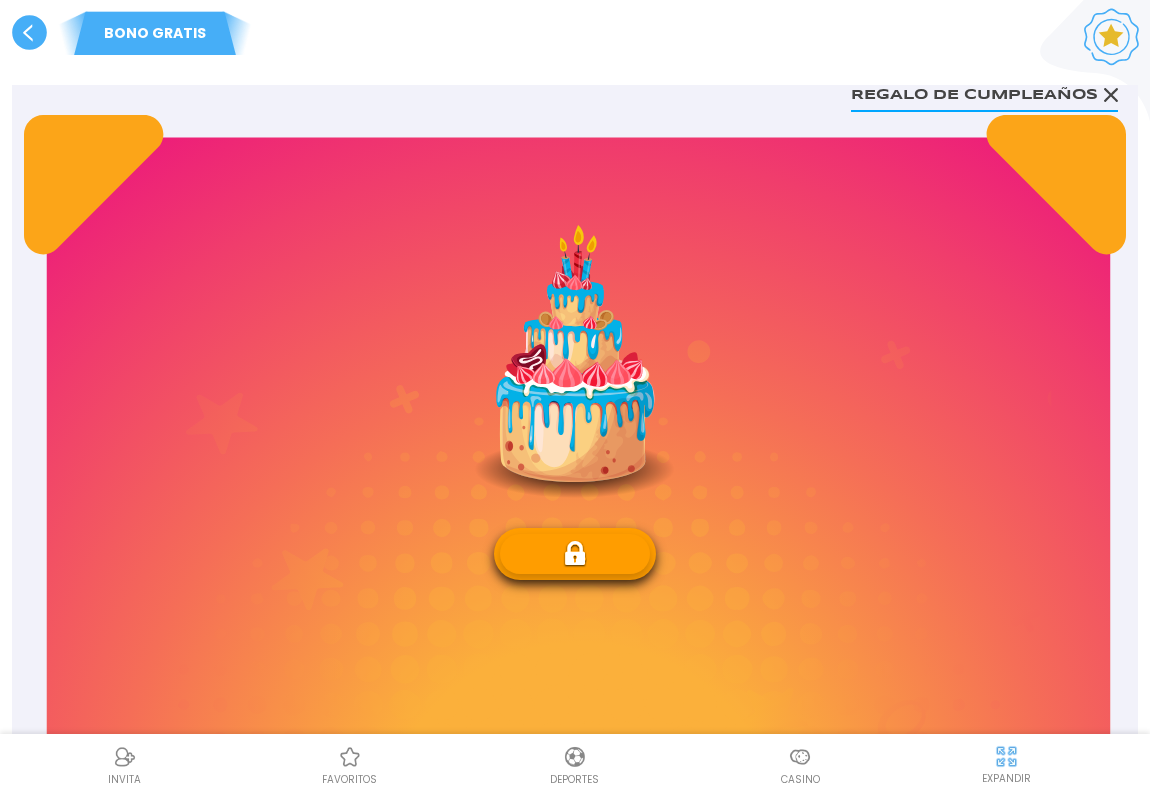 click at bounding box center [575, 361] 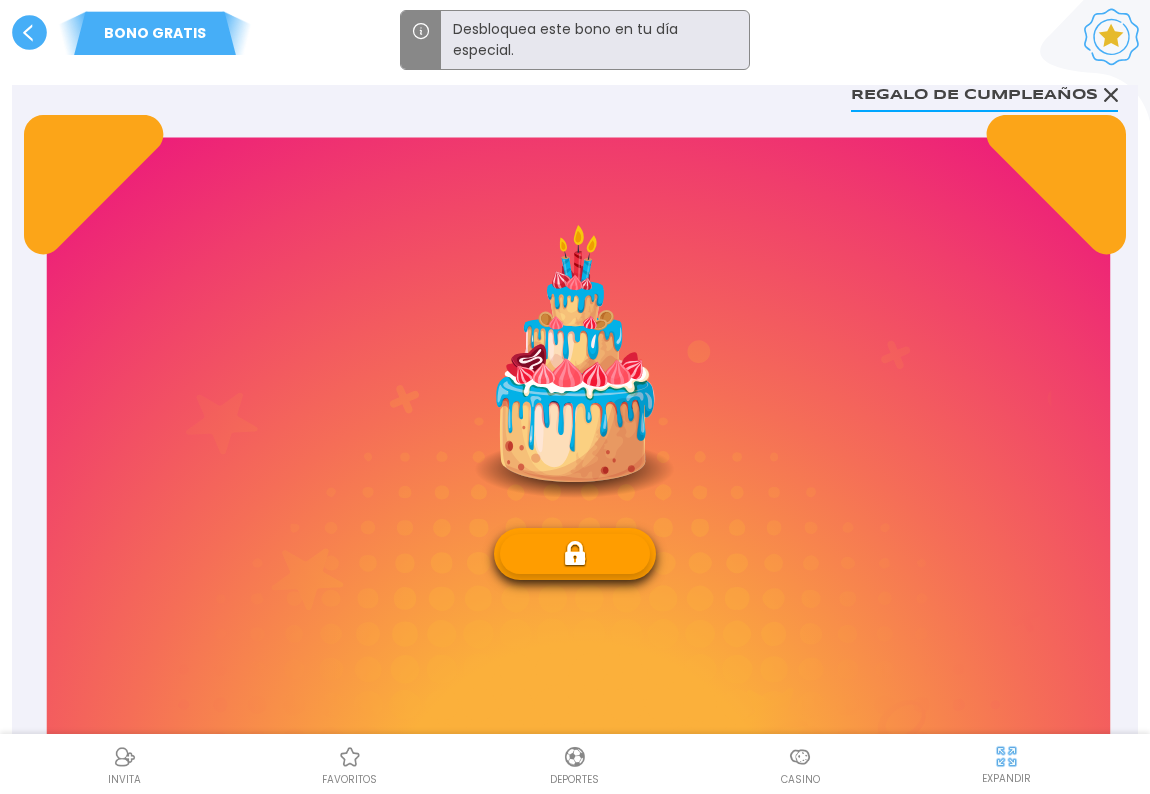 click on "Desbloquea este bono en tu día especial." at bounding box center (595, 40) 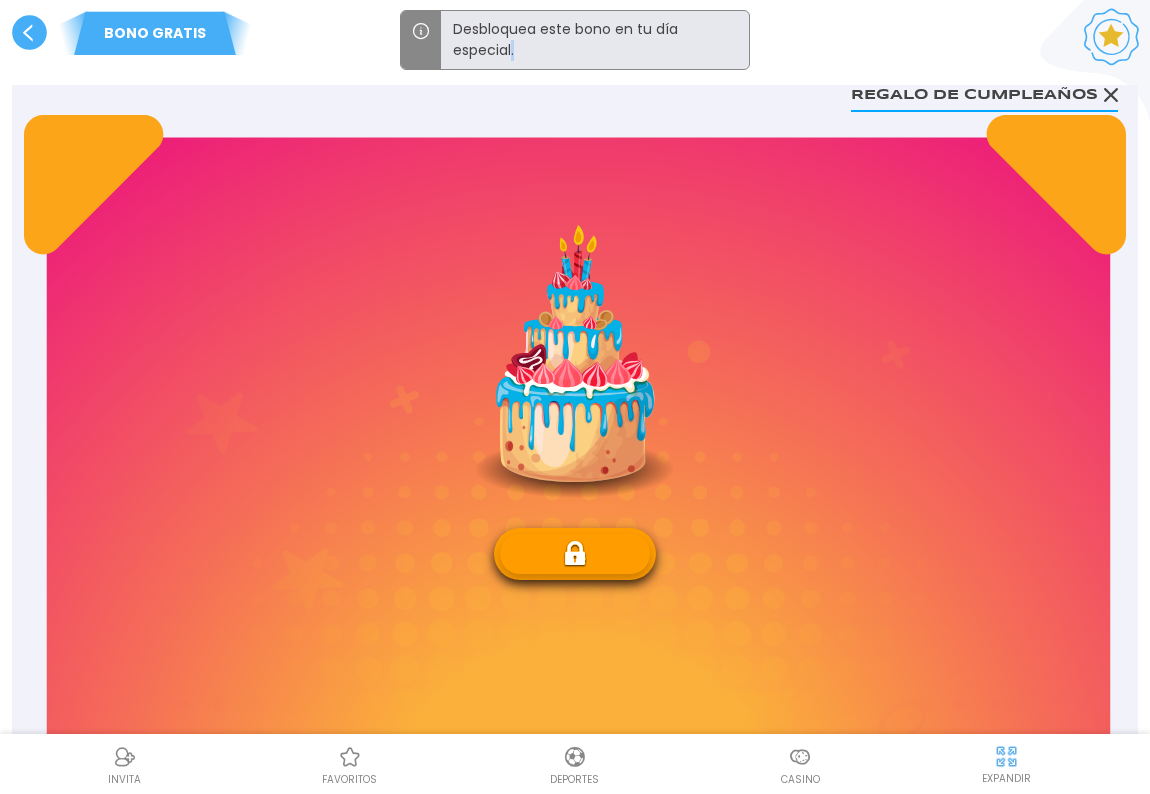 drag, startPoint x: 747, startPoint y: 29, endPoint x: 987, endPoint y: 34, distance: 240.05208 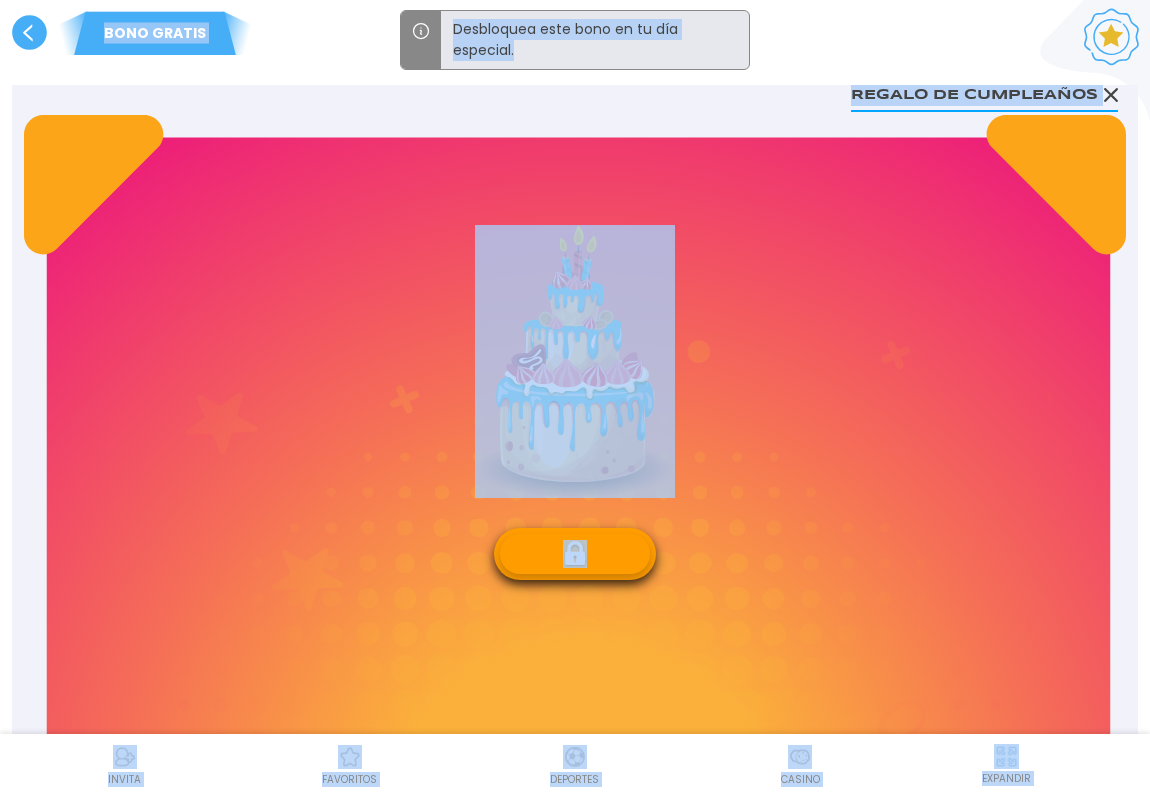 click at bounding box center (575, 361) 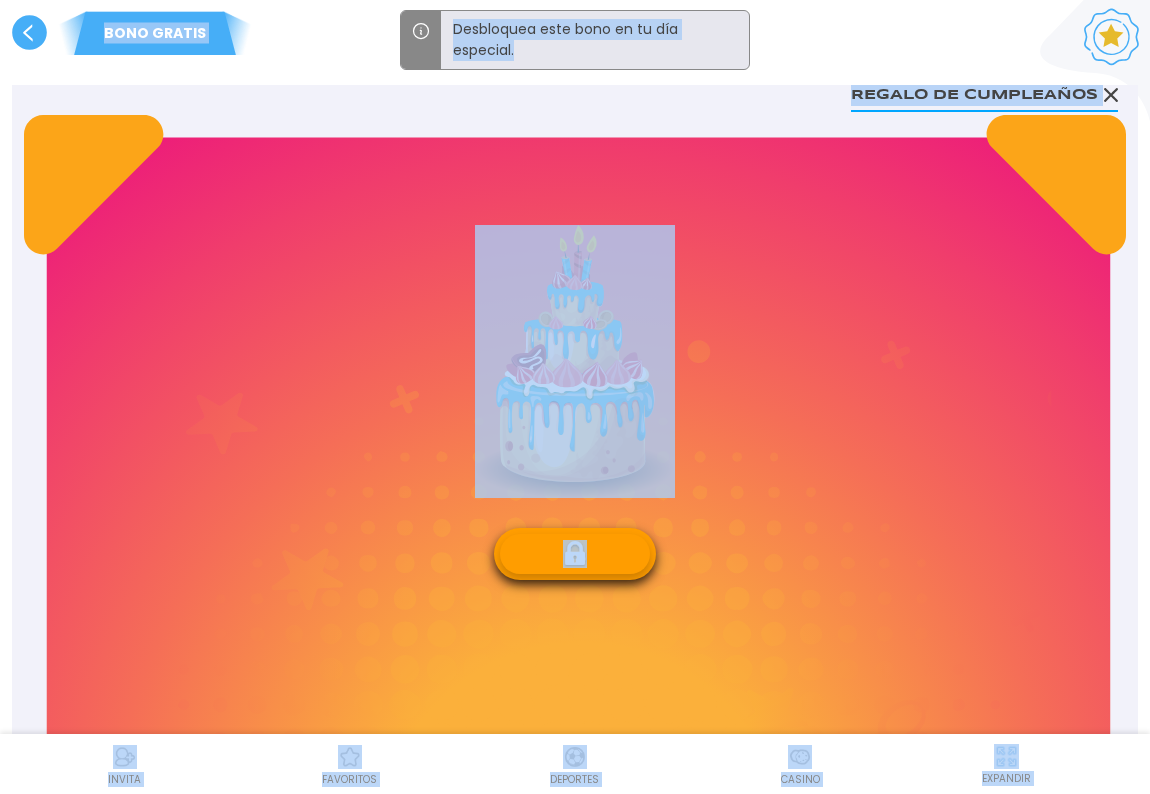 click at bounding box center (575, 554) 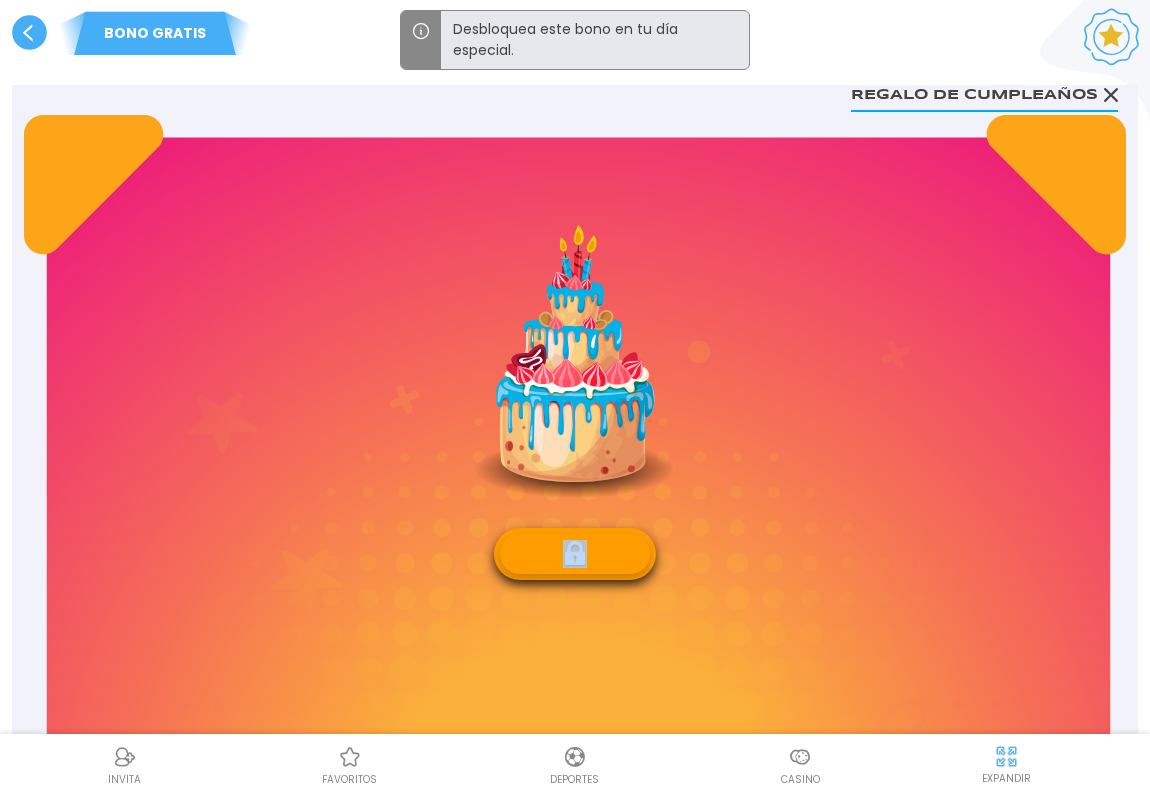click at bounding box center [575, 554] 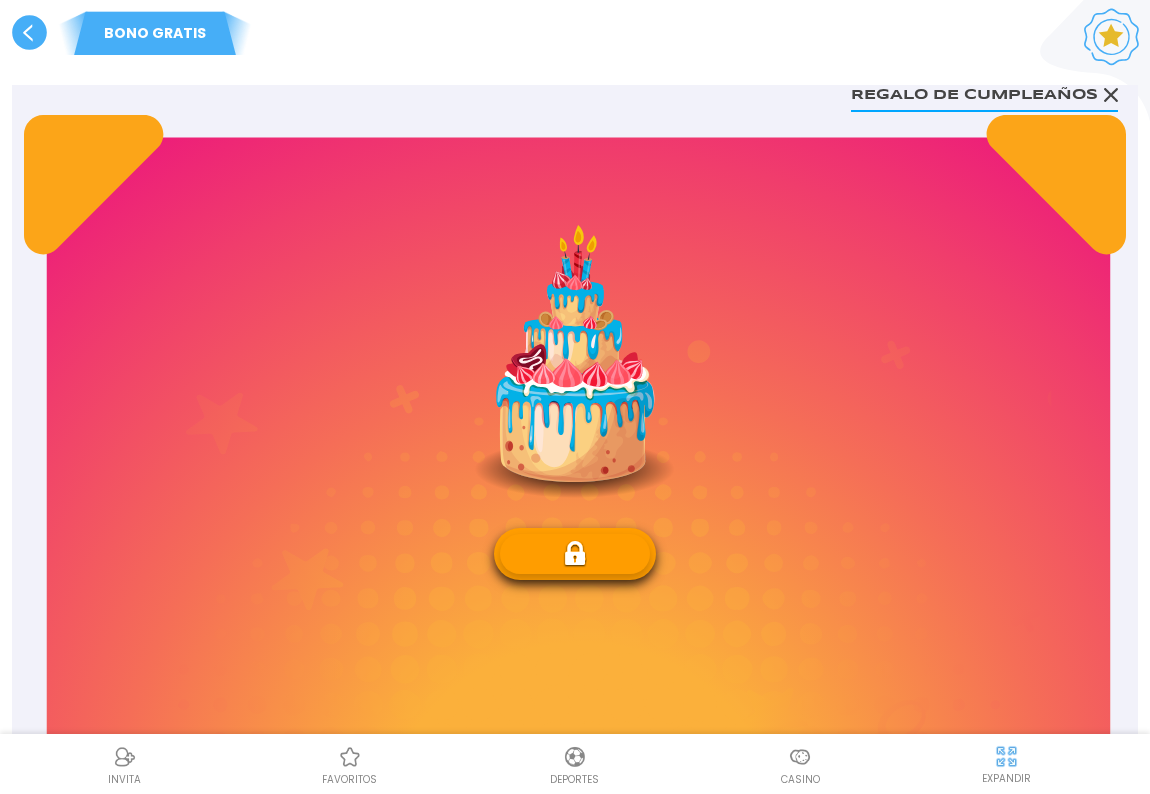 click on "$  0 Bono de Cumpleaños como parte del Privilegio VIP. ¡FUN88 te desea un Feliz Cumpleaños! Términos y condiciones" at bounding box center [575, 1163] 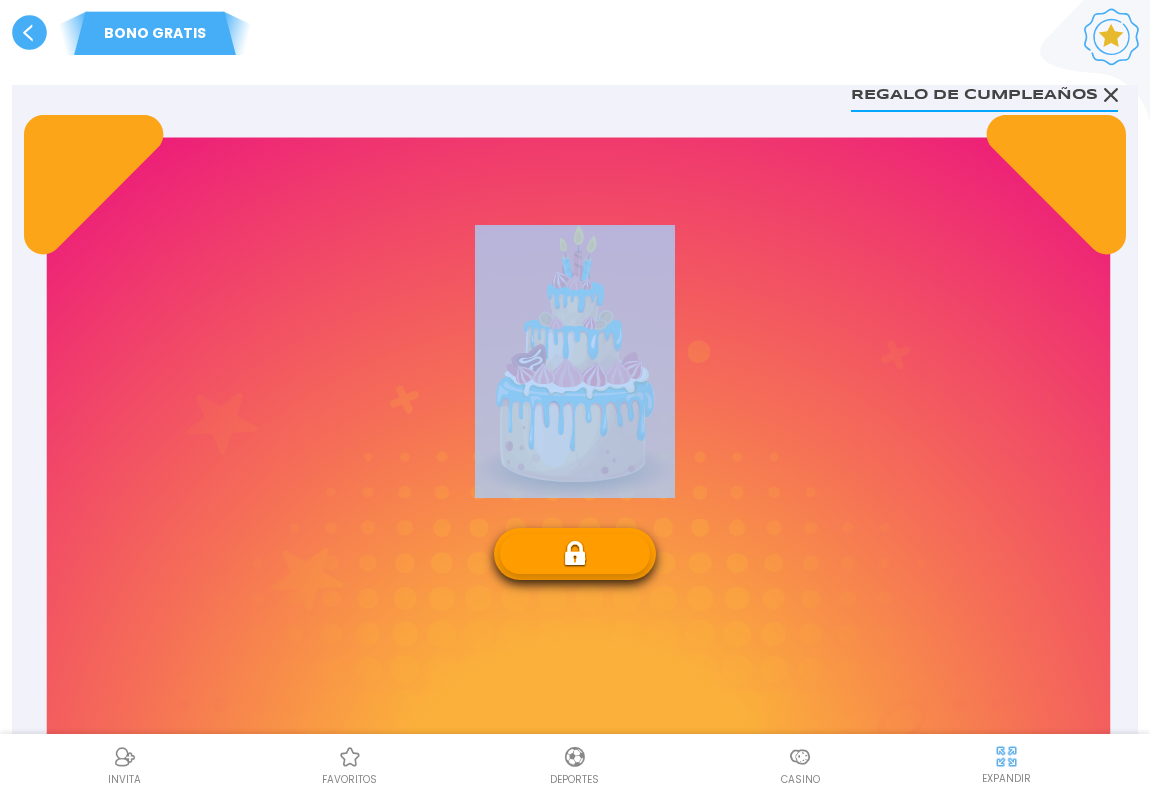 drag, startPoint x: 69, startPoint y: 154, endPoint x: 673, endPoint y: 399, distance: 651.7983 